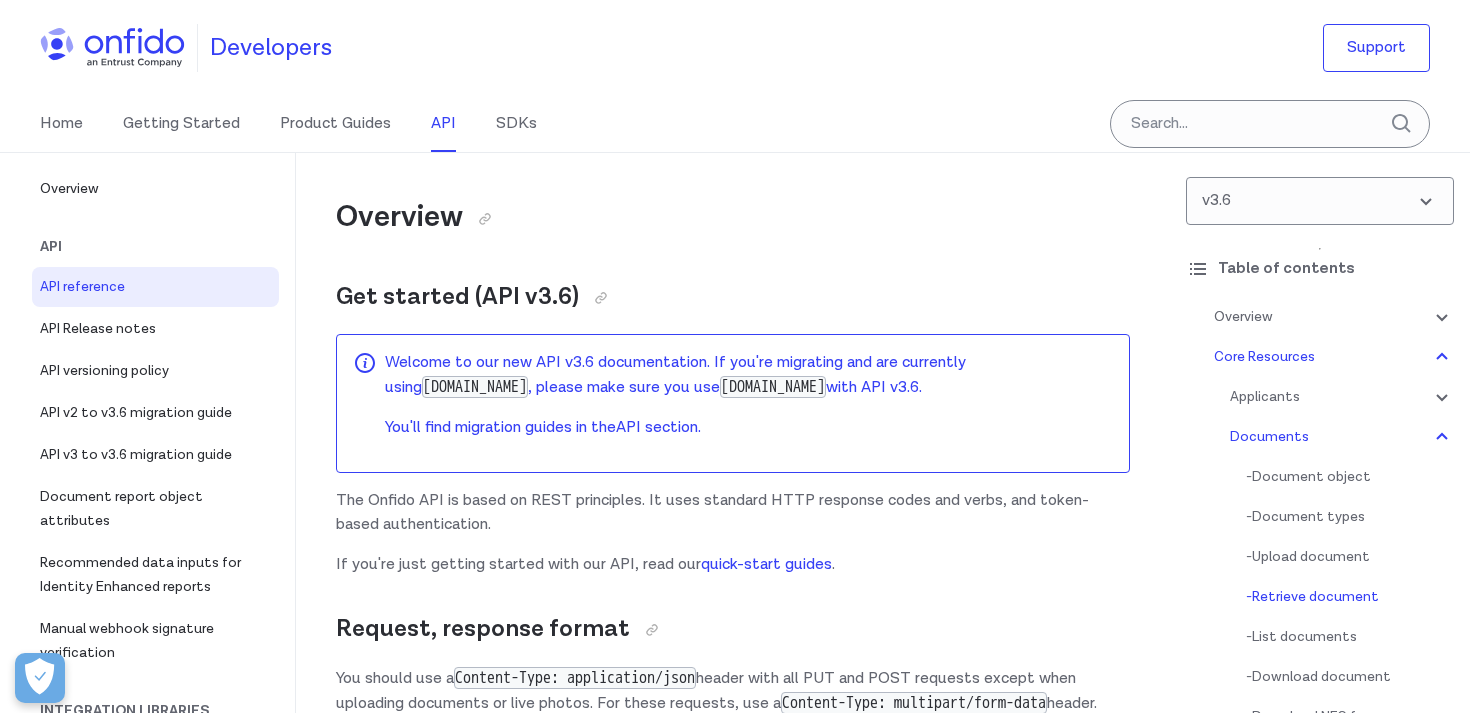 select on "http" 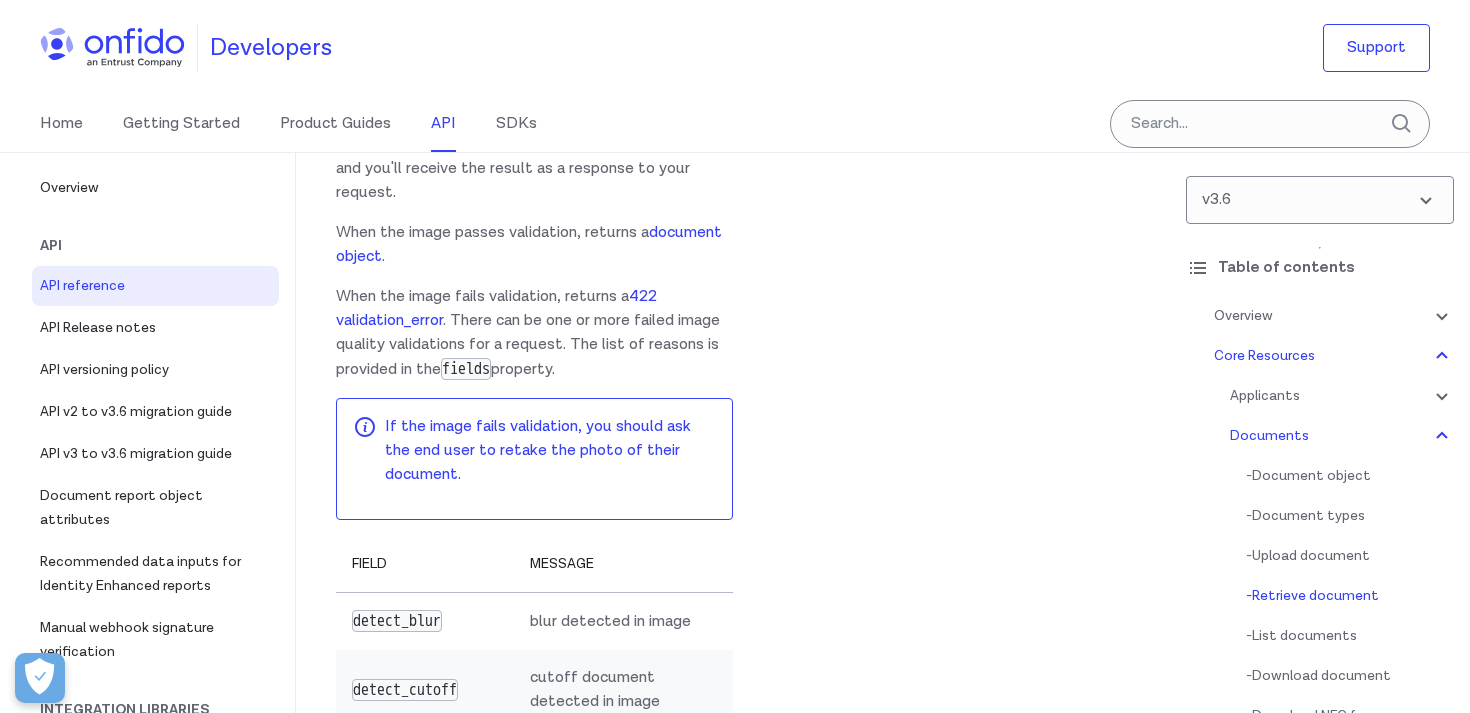 scroll, scrollTop: 411, scrollLeft: 0, axis: vertical 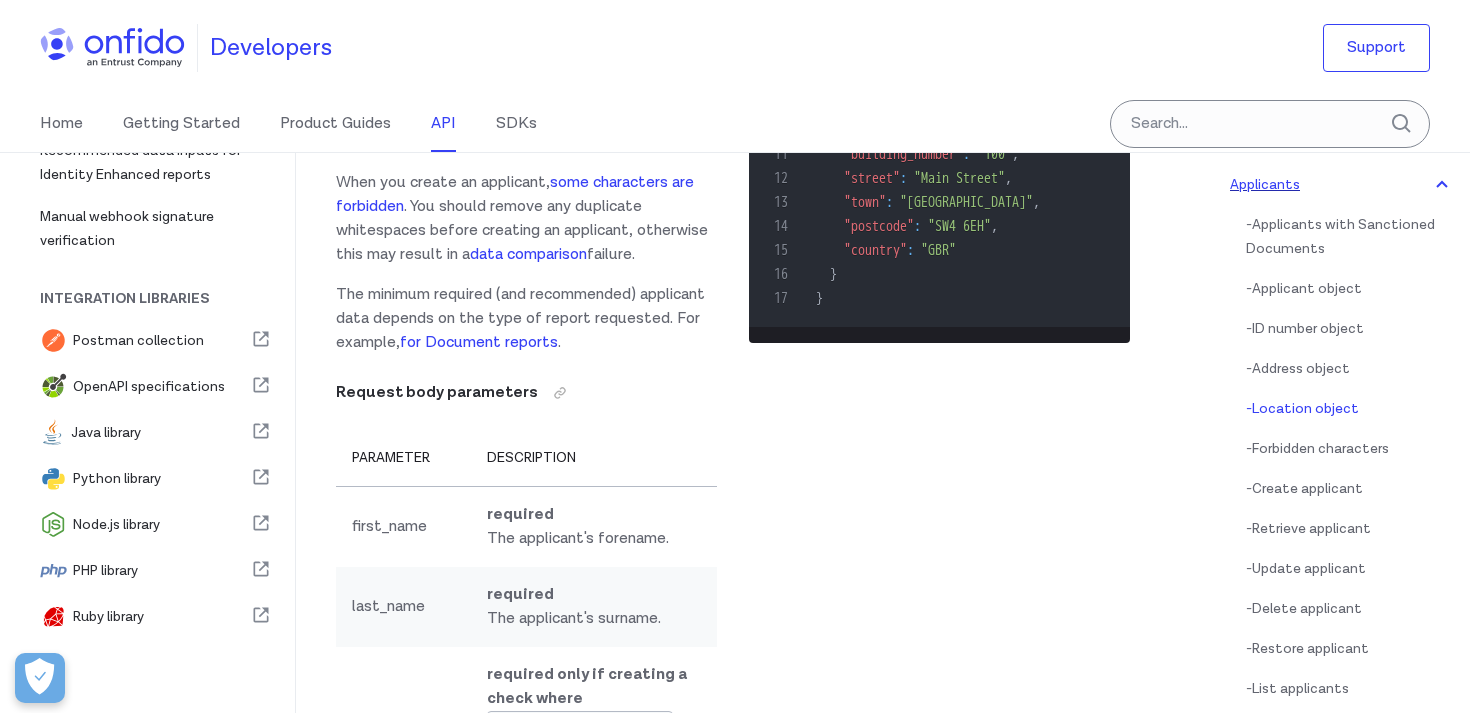 click on "Applicants" at bounding box center (1342, 185) 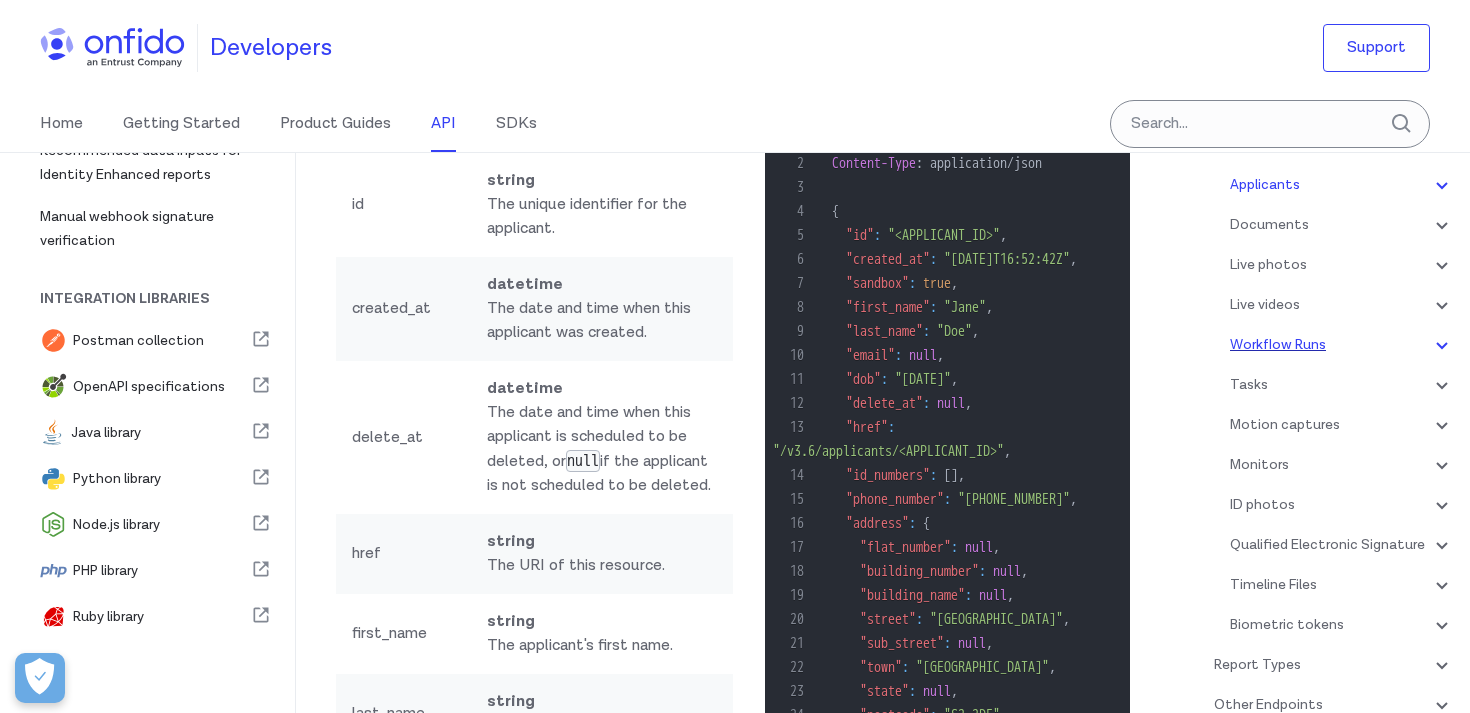 click 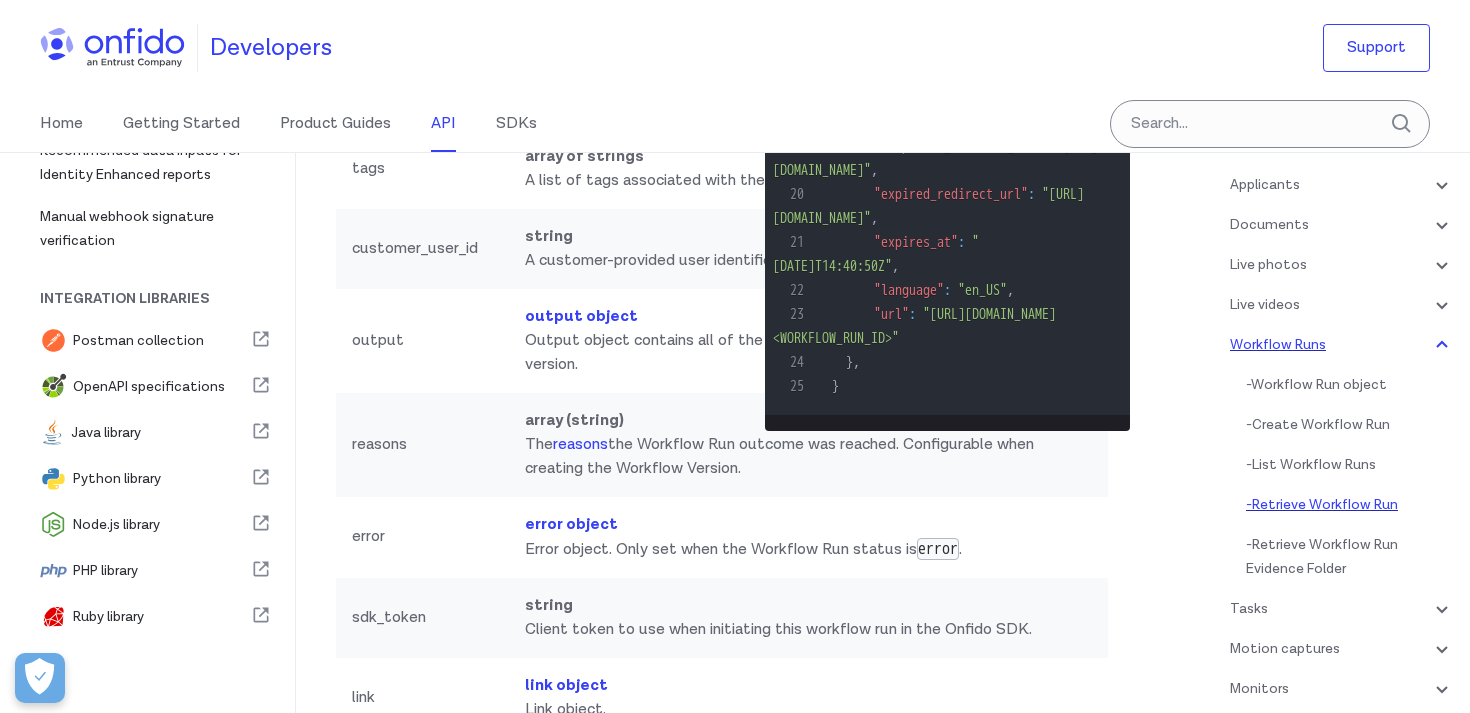 click on "-  Retrieve Workflow Run" at bounding box center [1350, 505] 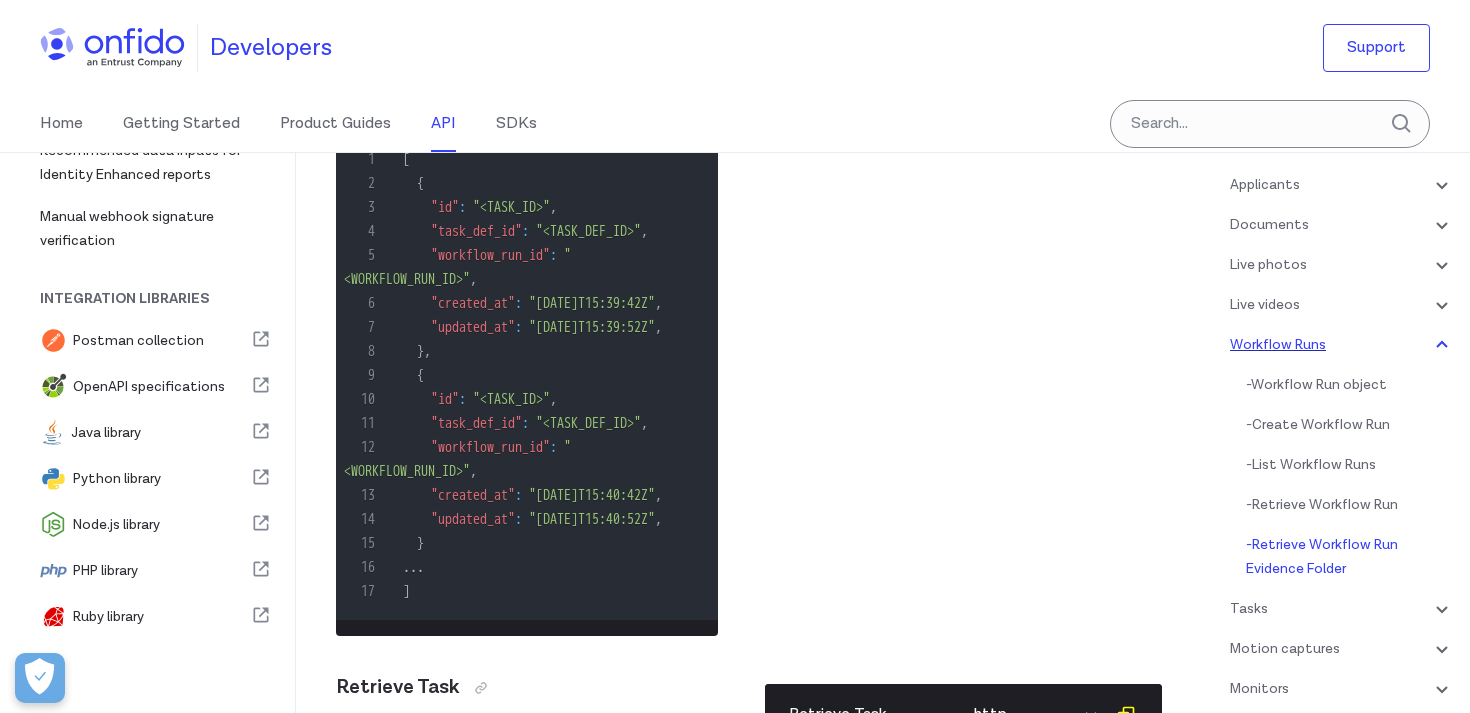 scroll, scrollTop: 58381, scrollLeft: 0, axis: vertical 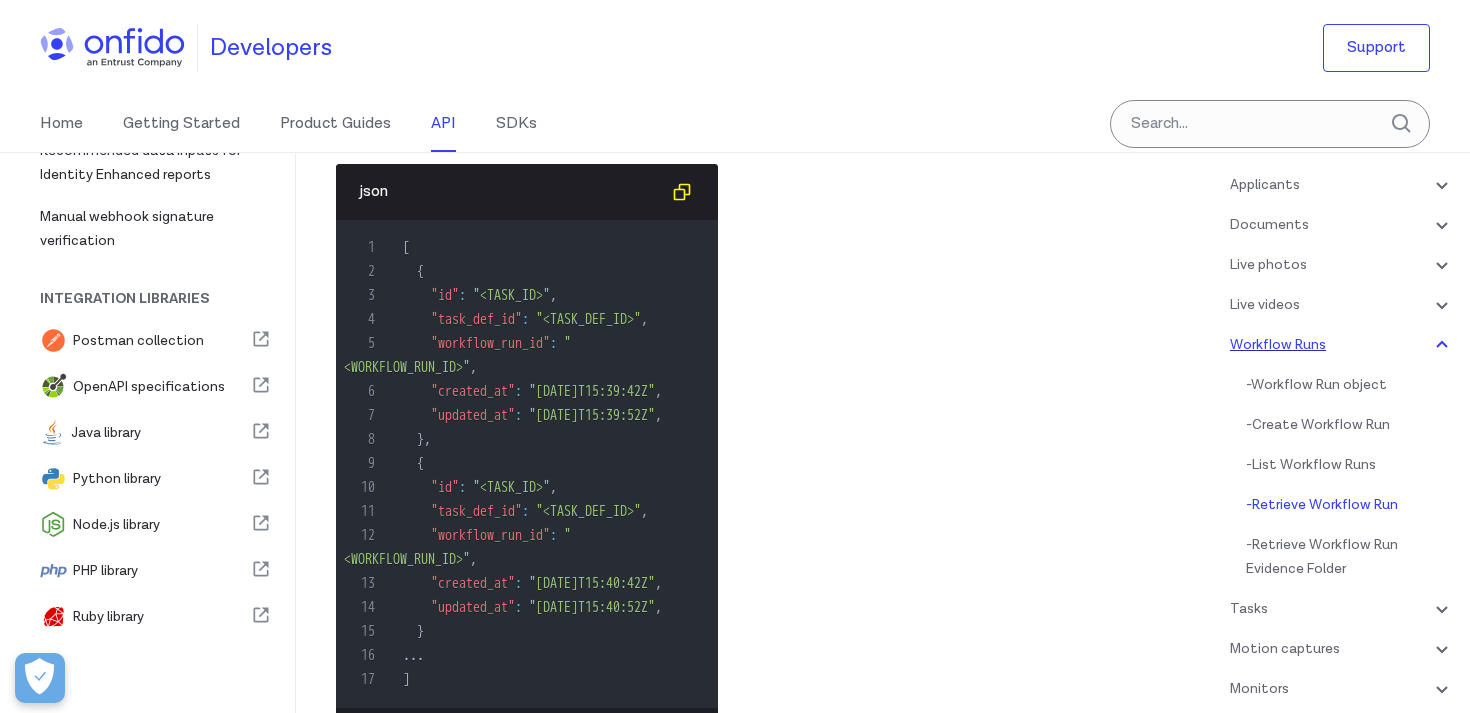 click on "Workflow Run" at bounding box center (466, -2796) 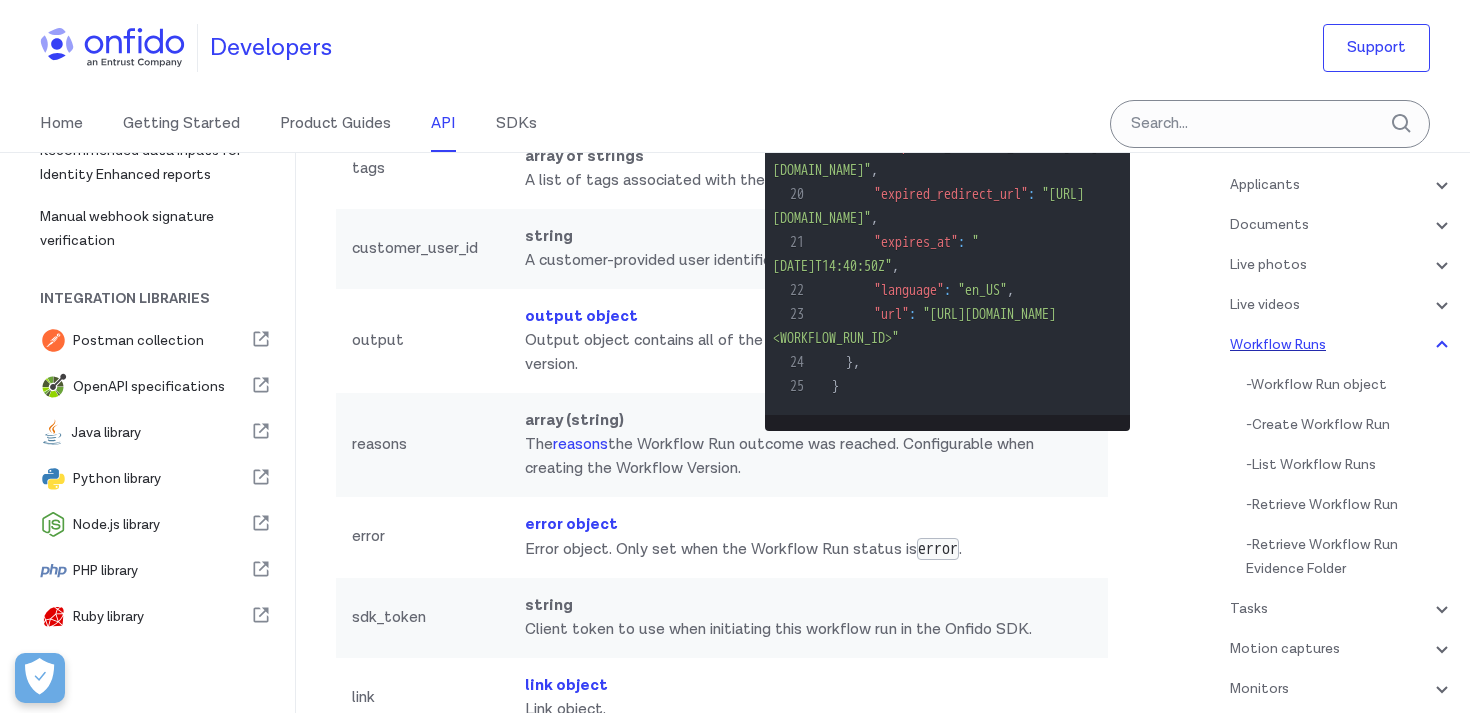 click on "Workflows are version controlled, meaning everytime a Workflow is edited and saved a new version is created.
The active version of the Workflow will be used during the creation of a Workflow Run. Workflow Runs can only
be created against the active version of the Workflow. The active version of a workflow can be designated in Studio
via the Onfido Dashboard." at bounding box center (733, -1400) 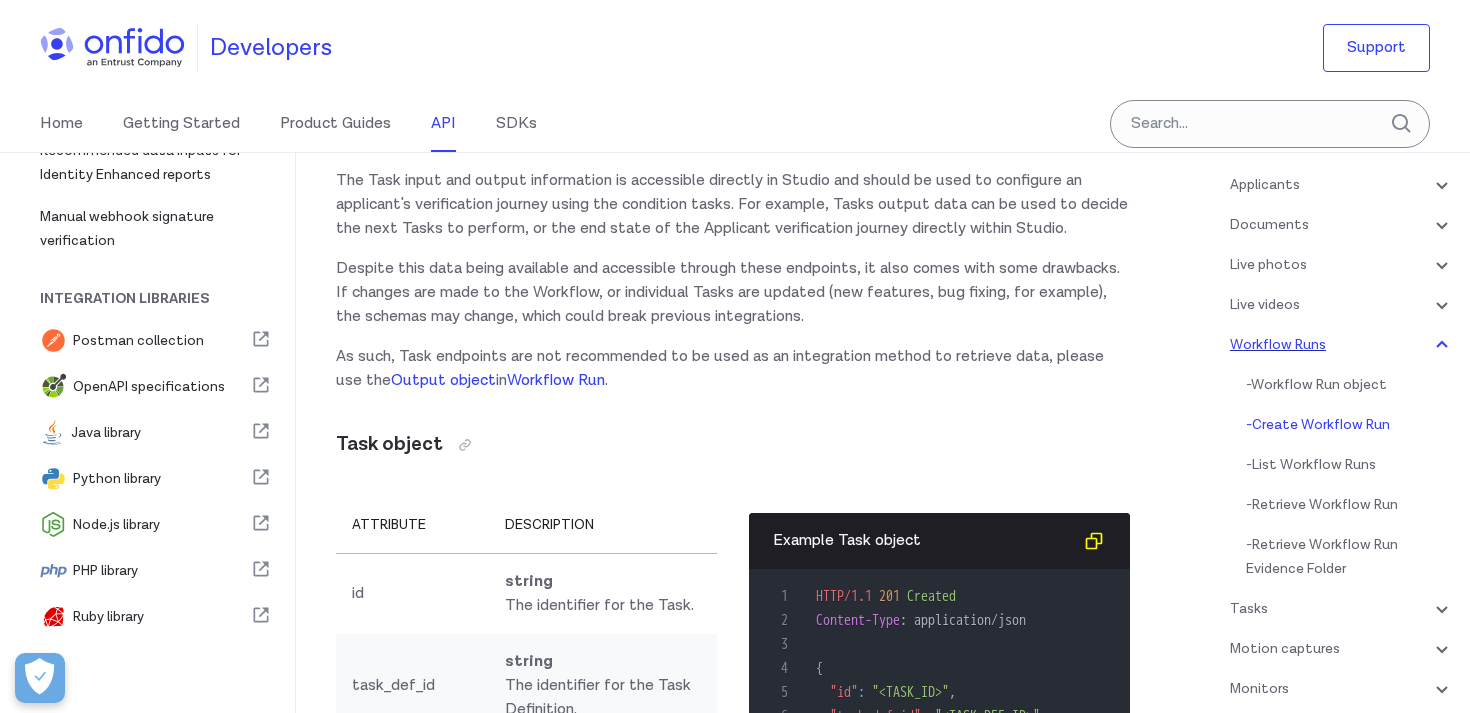 scroll, scrollTop: 56697, scrollLeft: 0, axis: vertical 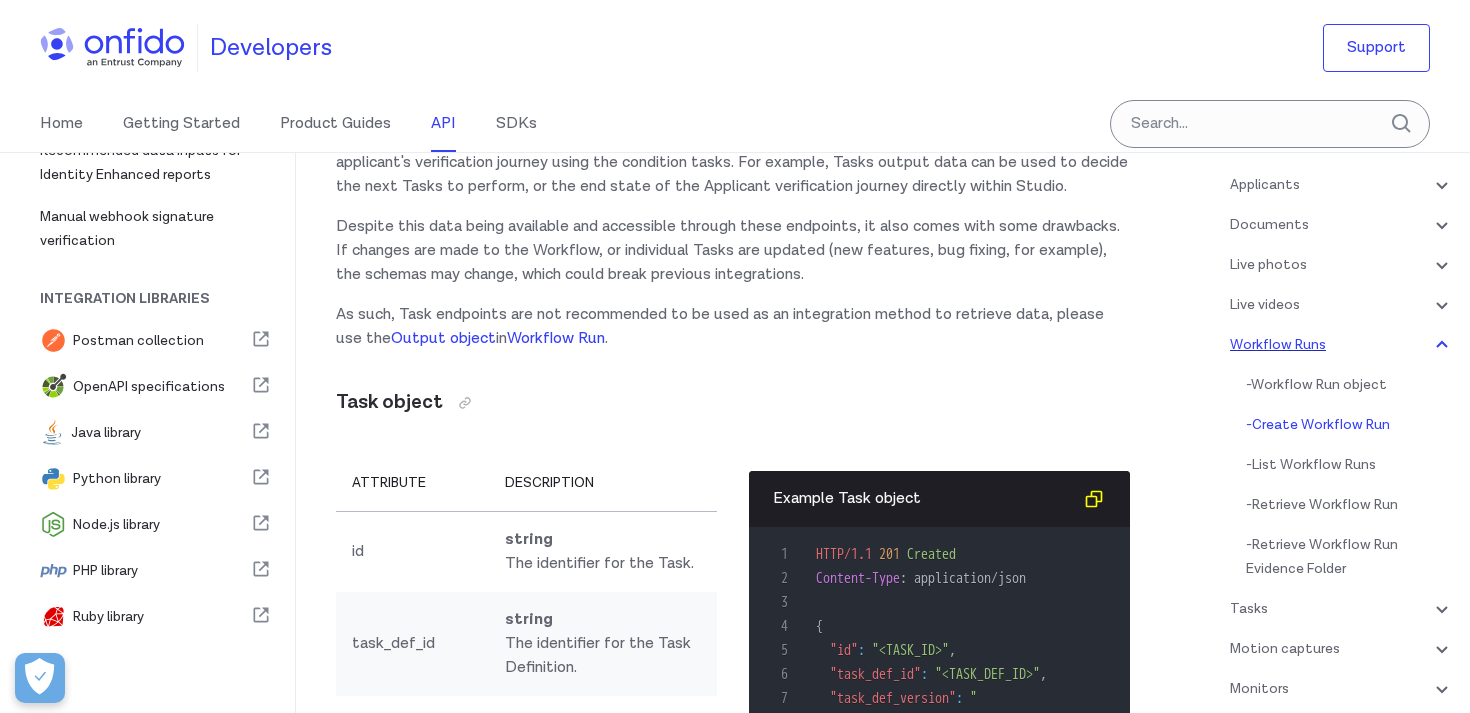 click on "optional  string (enum)  The code for the language when the Workflow Run is accessed using the link. Defaults to  en_US  if not specified." at bounding box center (625, -2535) 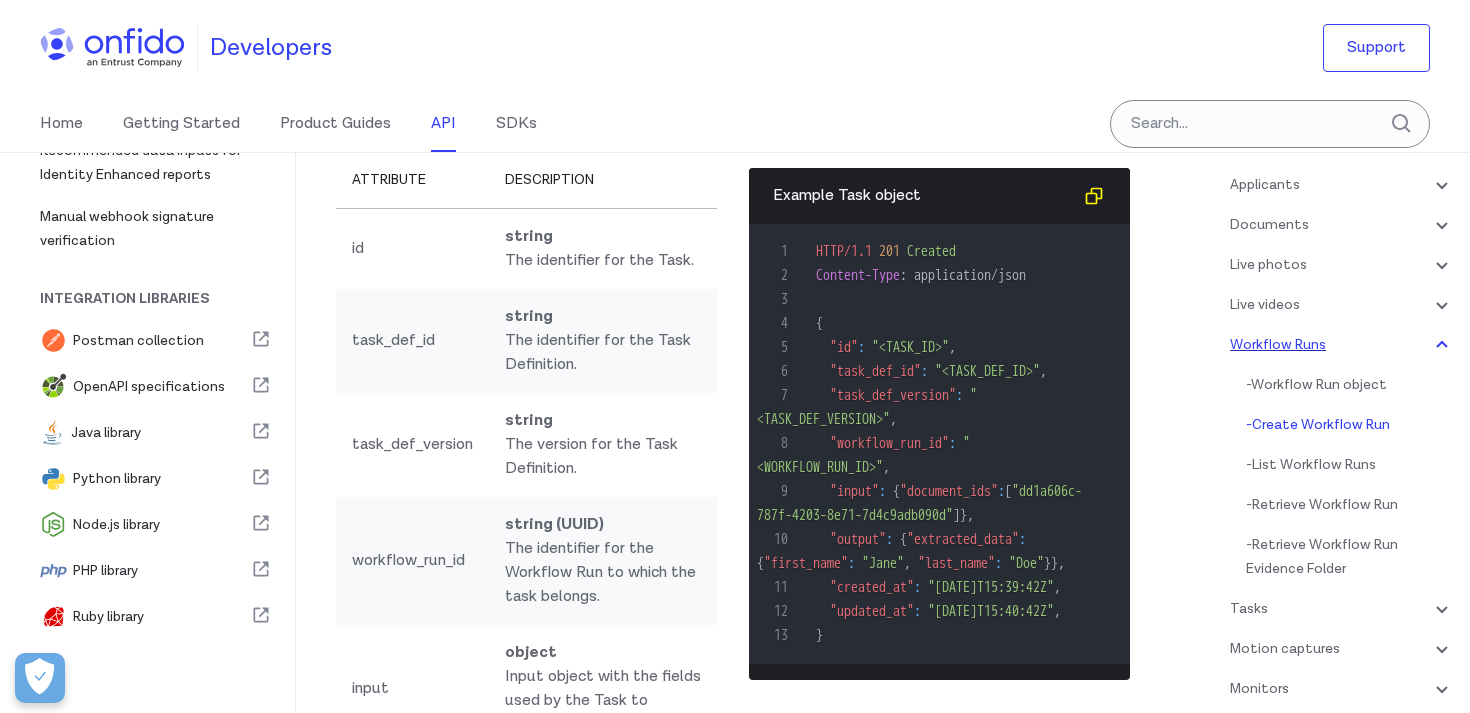 scroll, scrollTop: 57001, scrollLeft: 0, axis: vertical 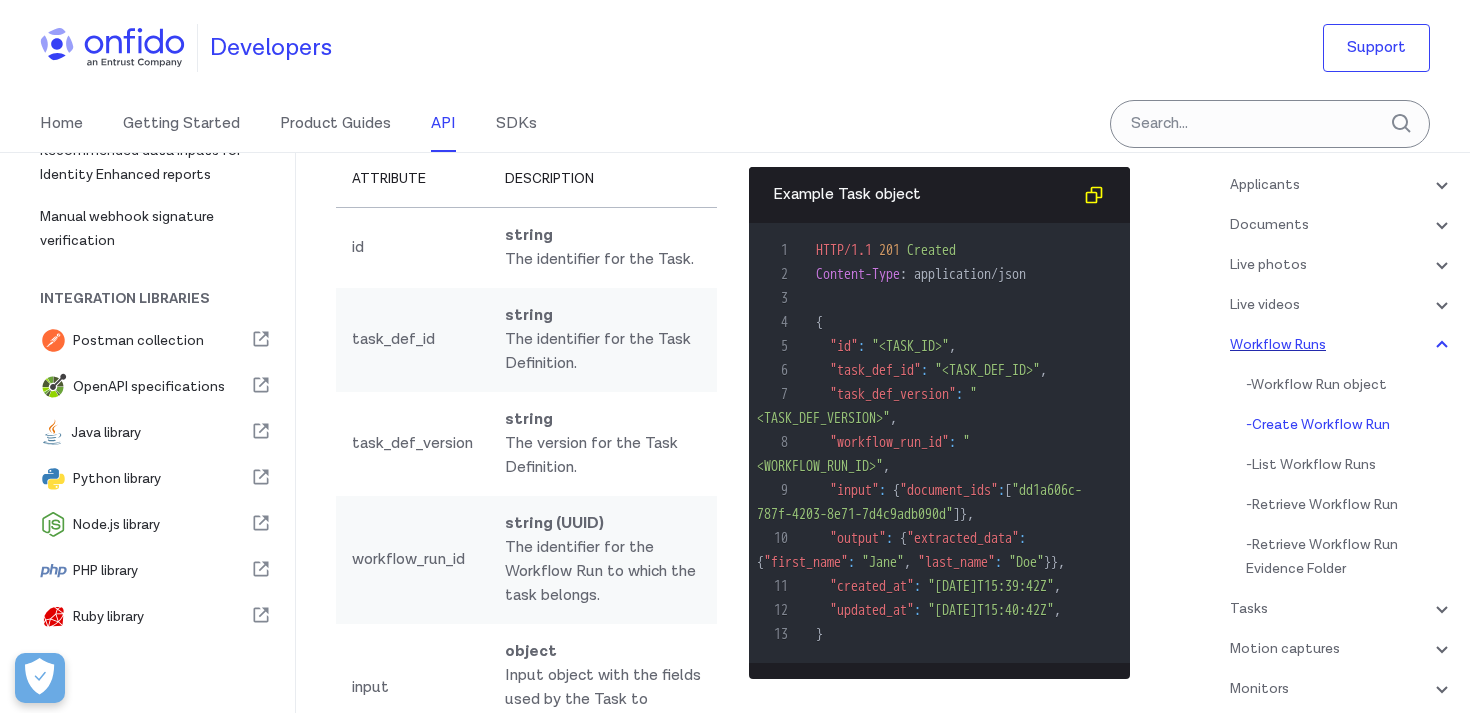 click on "You can customize the language attribute of the link object for when the Workflow Run is accessed using the link by including the corresponding country code ( fr  for French, for example)." at bounding box center [526, -2610] 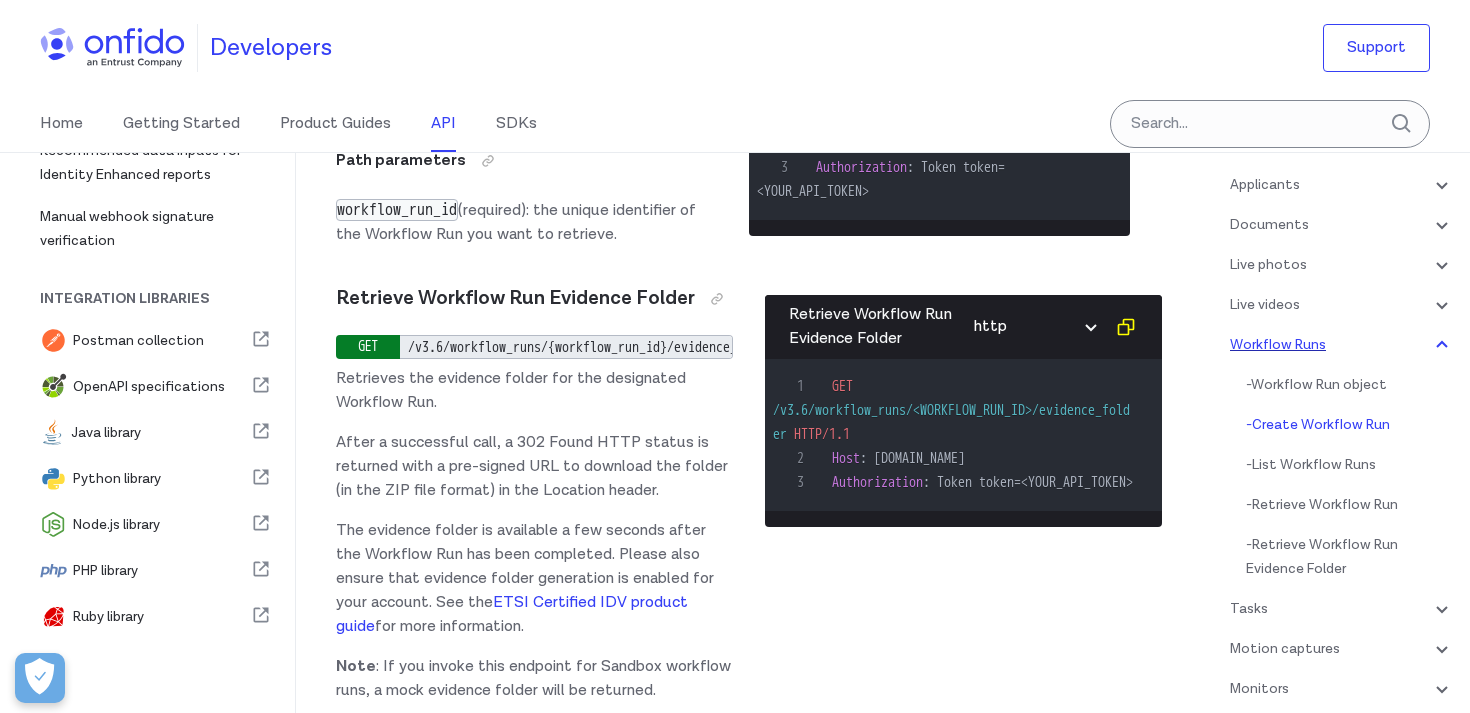 scroll, scrollTop: 55492, scrollLeft: 0, axis: vertical 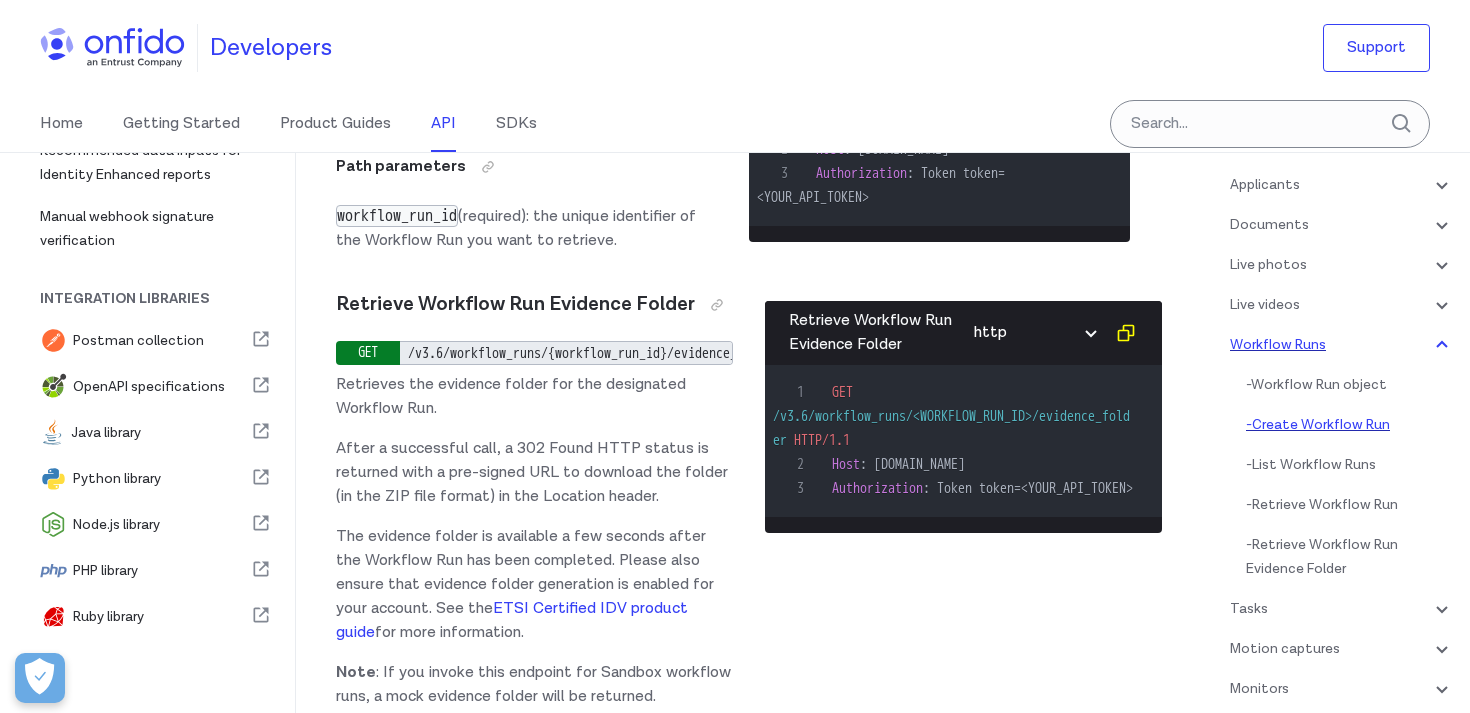 click on "-  Create Workflow Run" at bounding box center [1350, 425] 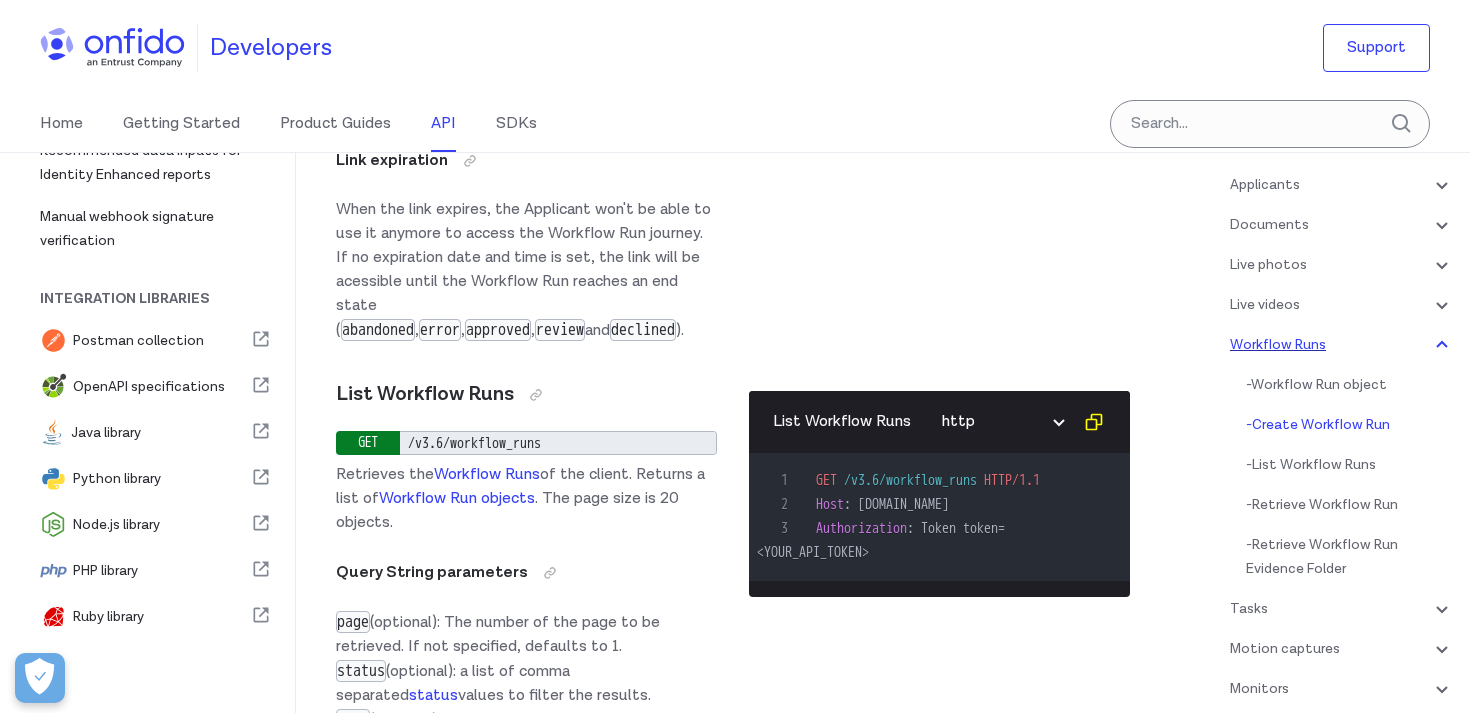 scroll, scrollTop: 54414, scrollLeft: 0, axis: vertical 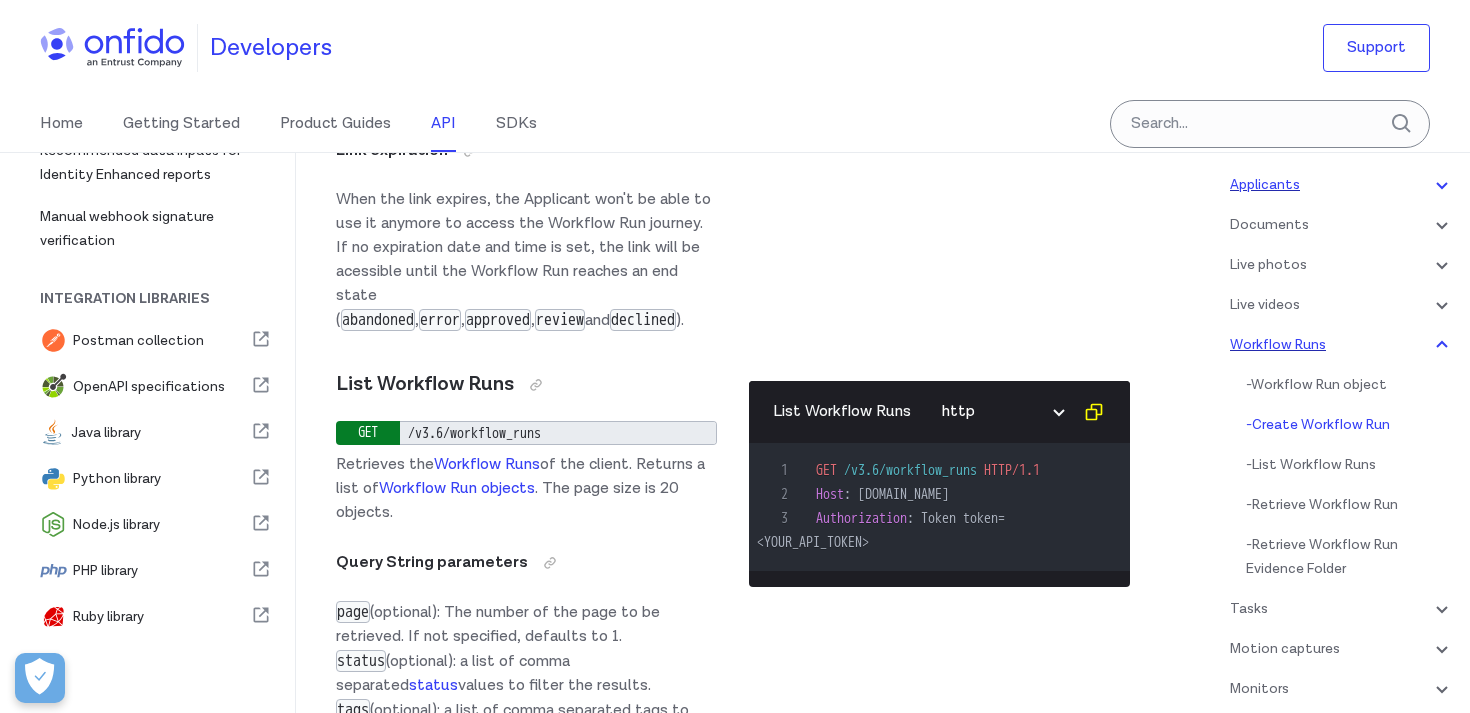 click on "Applicants" at bounding box center (1342, 185) 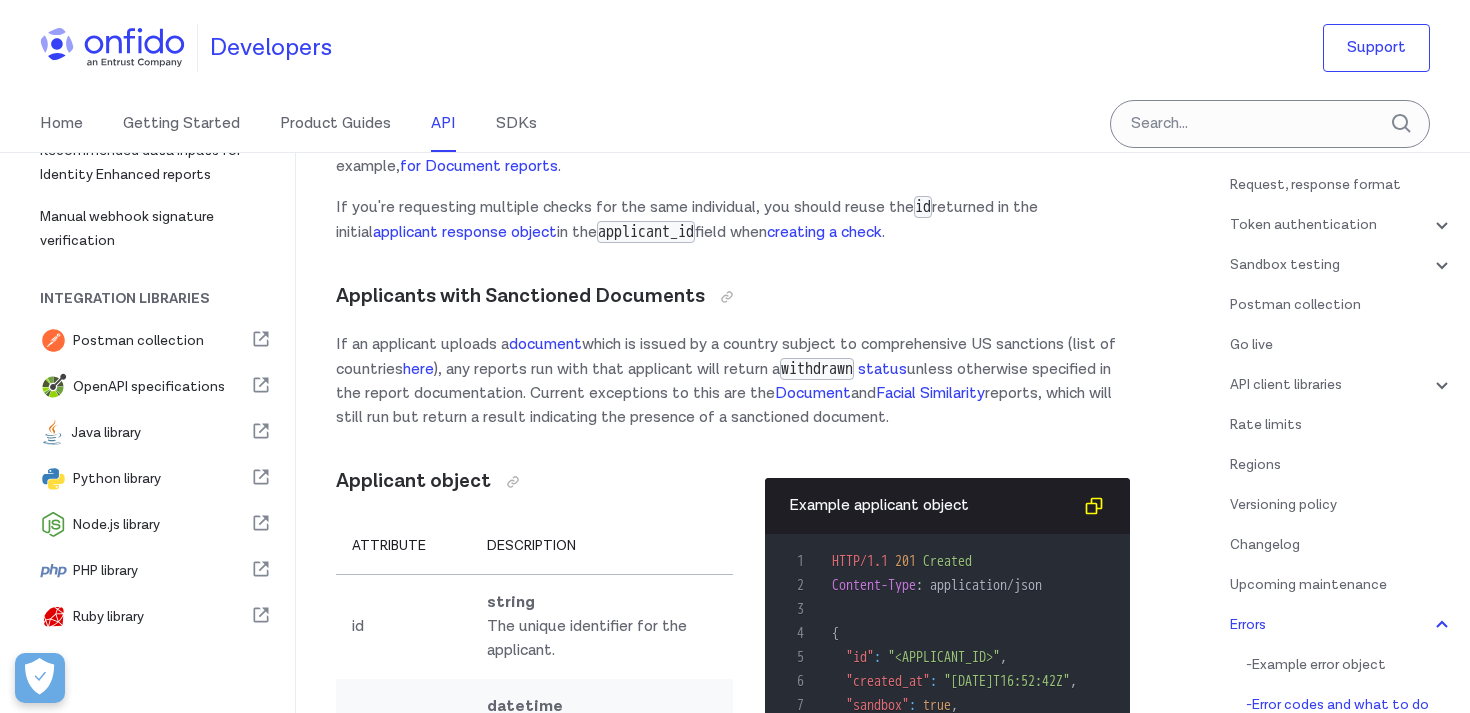 scroll, scrollTop: 19563, scrollLeft: 0, axis: vertical 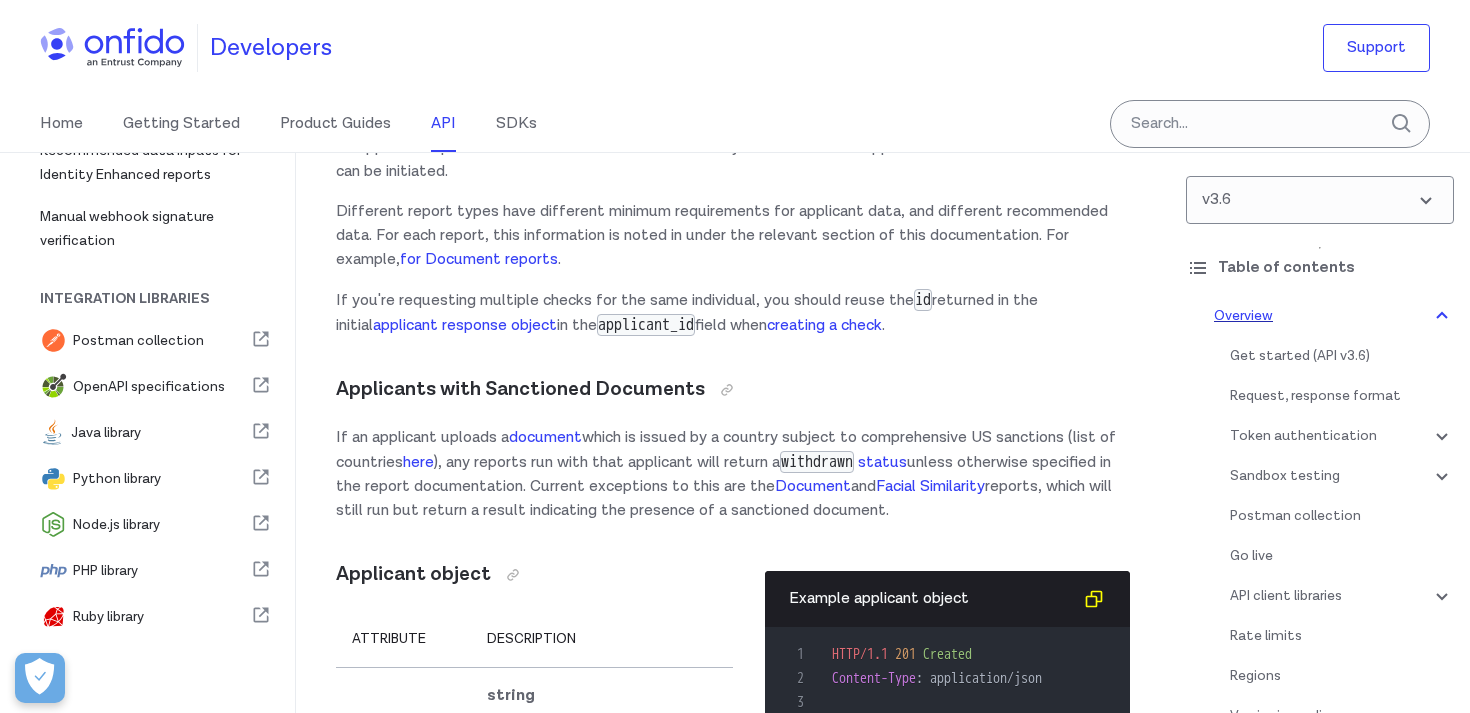 click 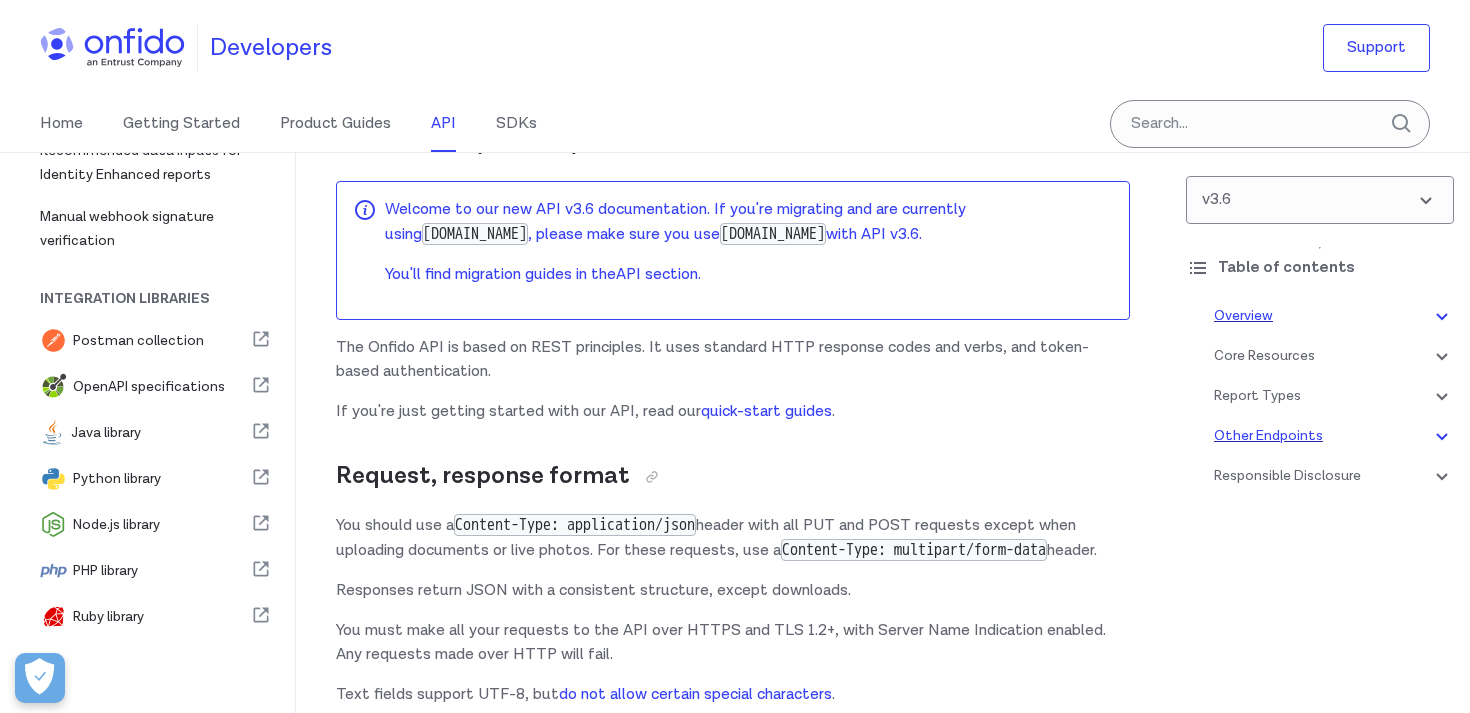 click 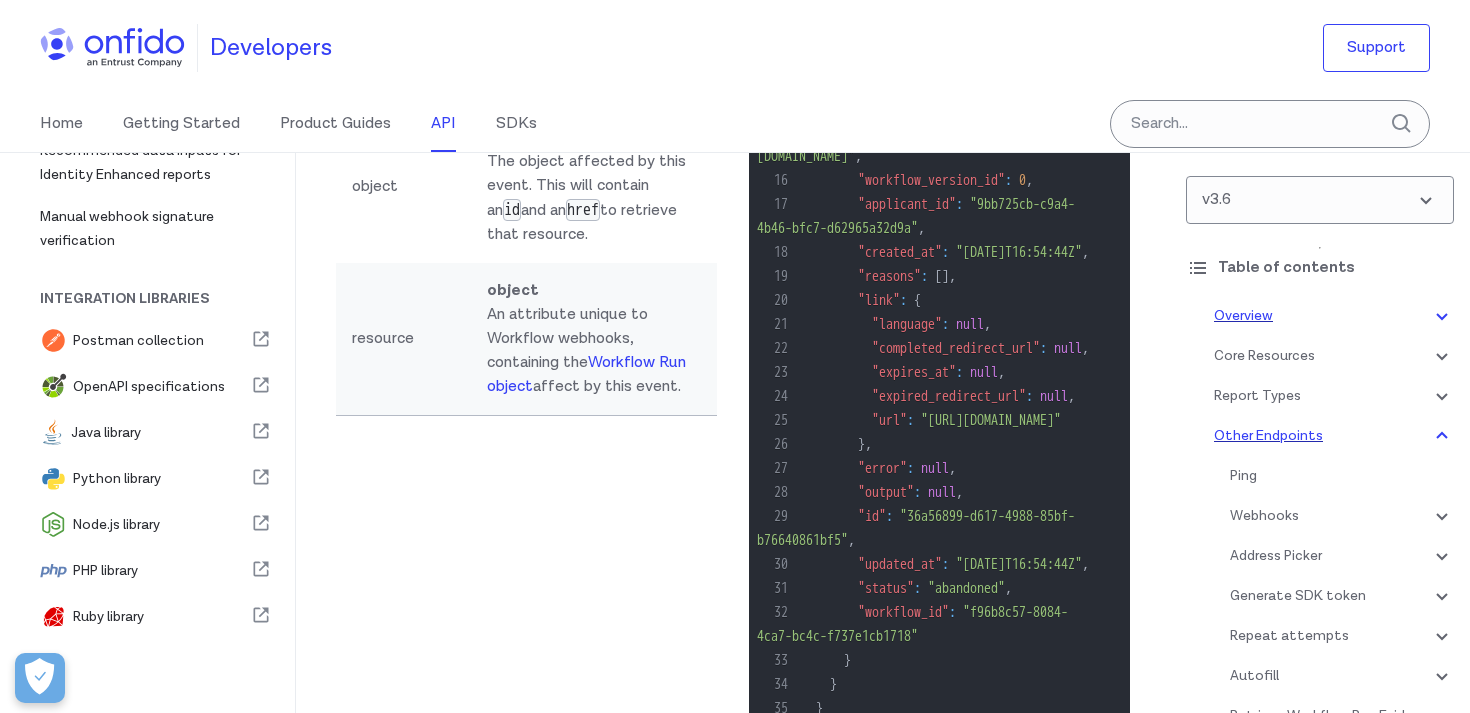 click 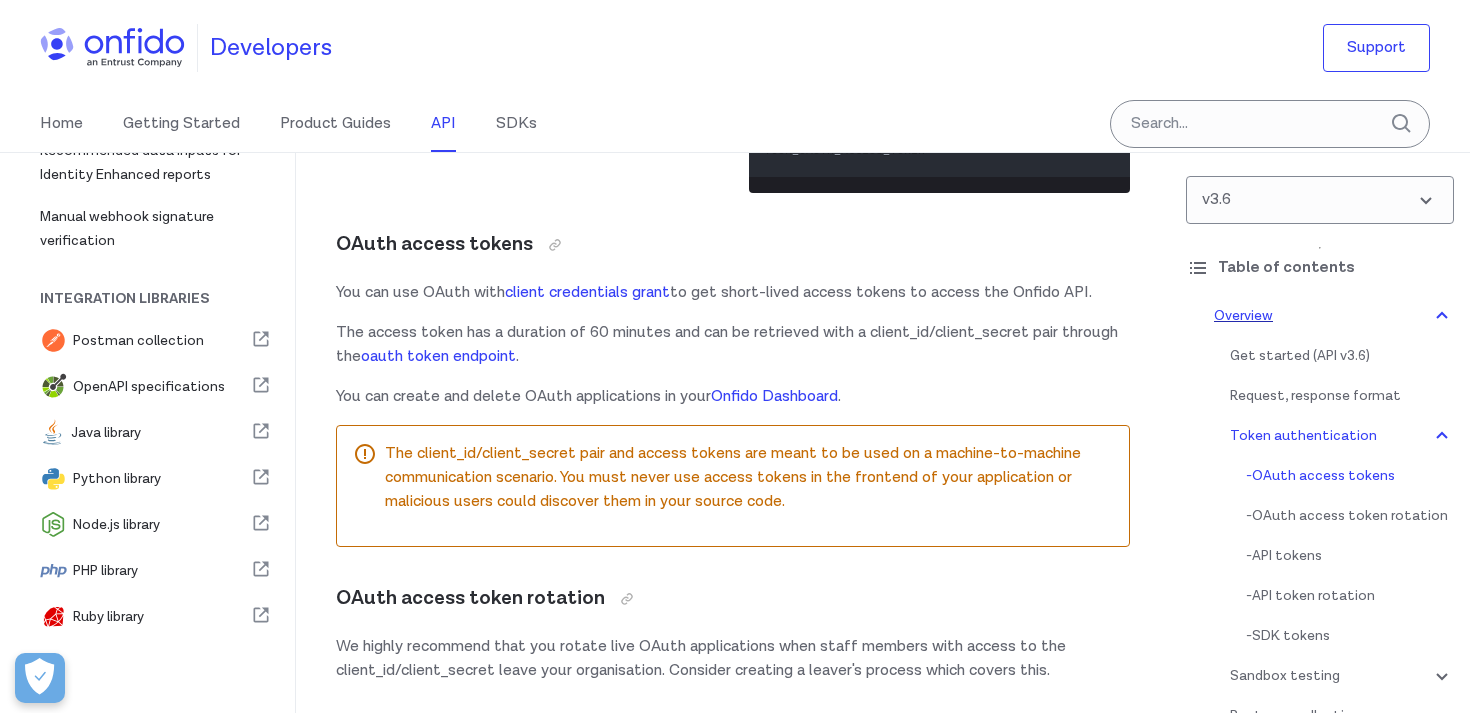 scroll, scrollTop: 5268, scrollLeft: 0, axis: vertical 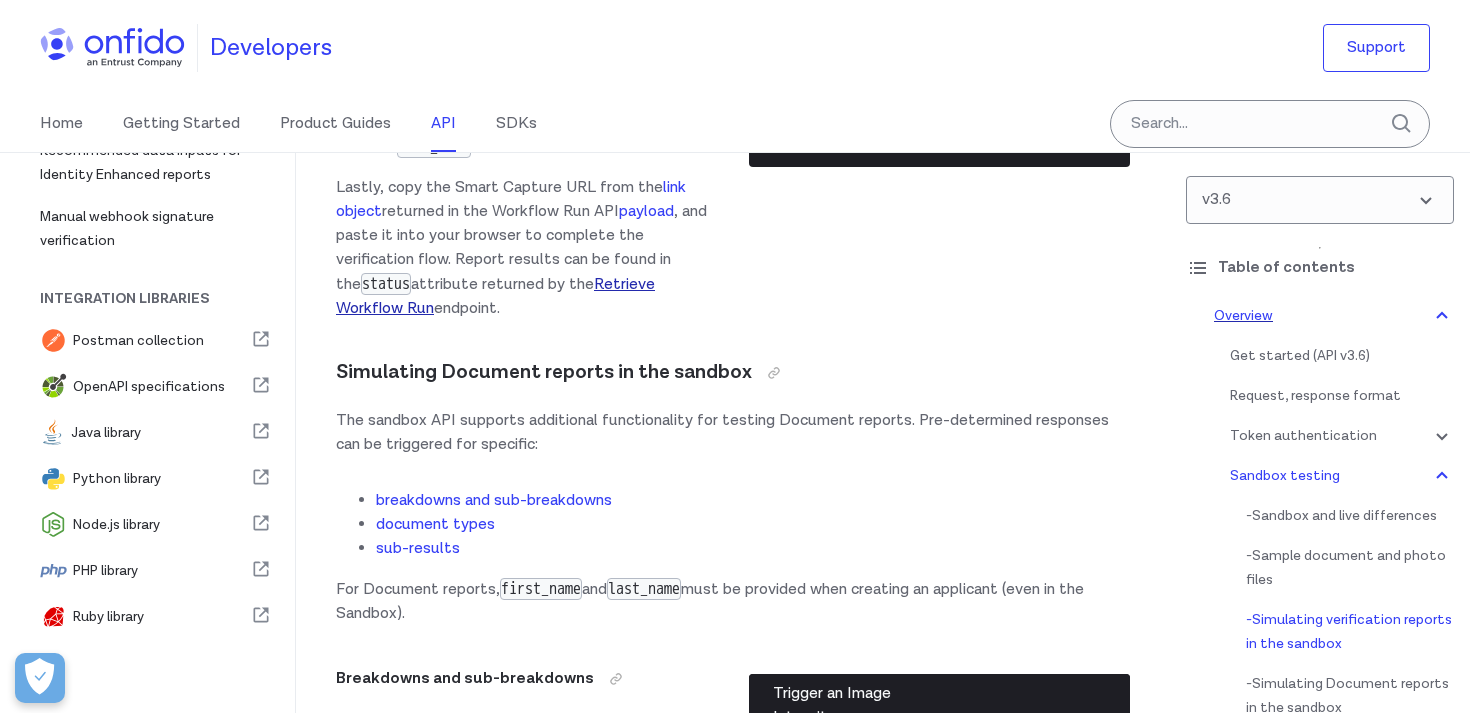 click on "Retrieve Workflow Run" at bounding box center (495, 296) 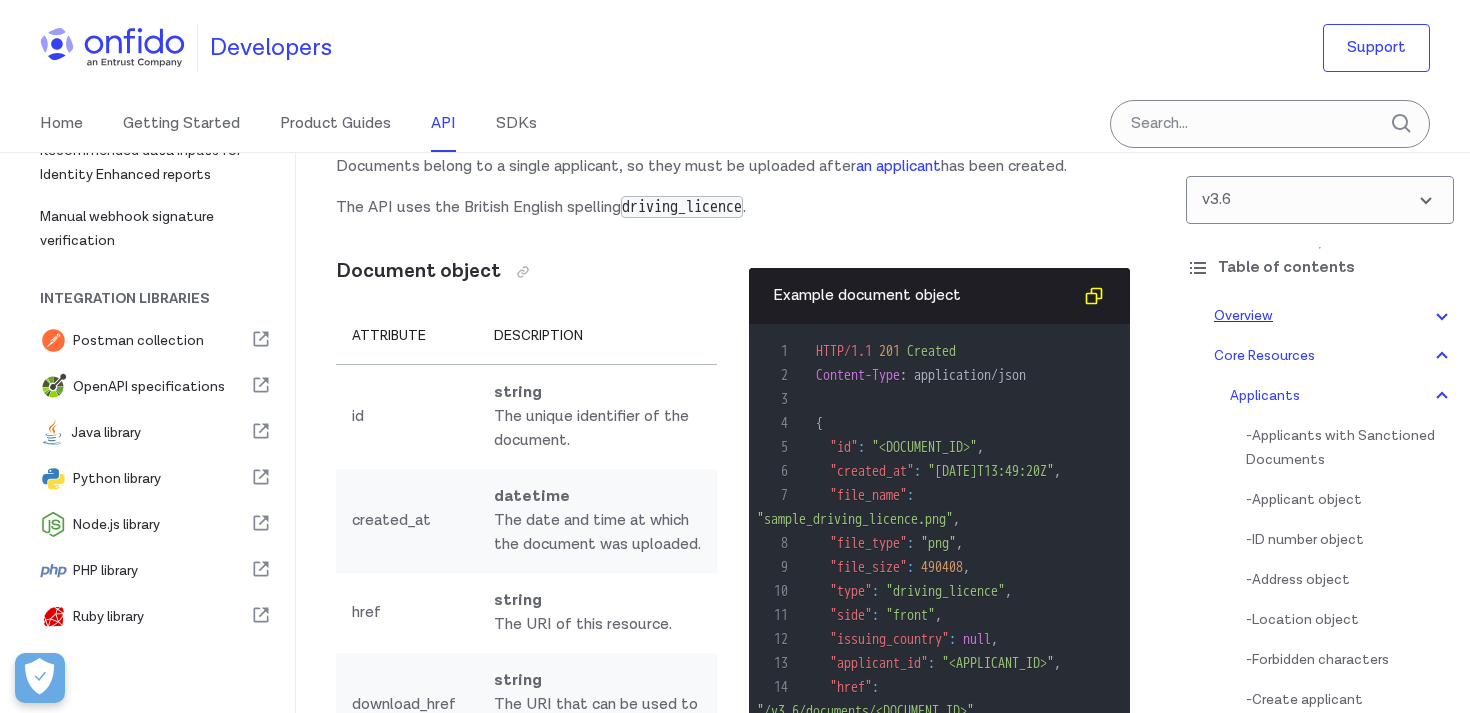 scroll, scrollTop: 51134, scrollLeft: 0, axis: vertical 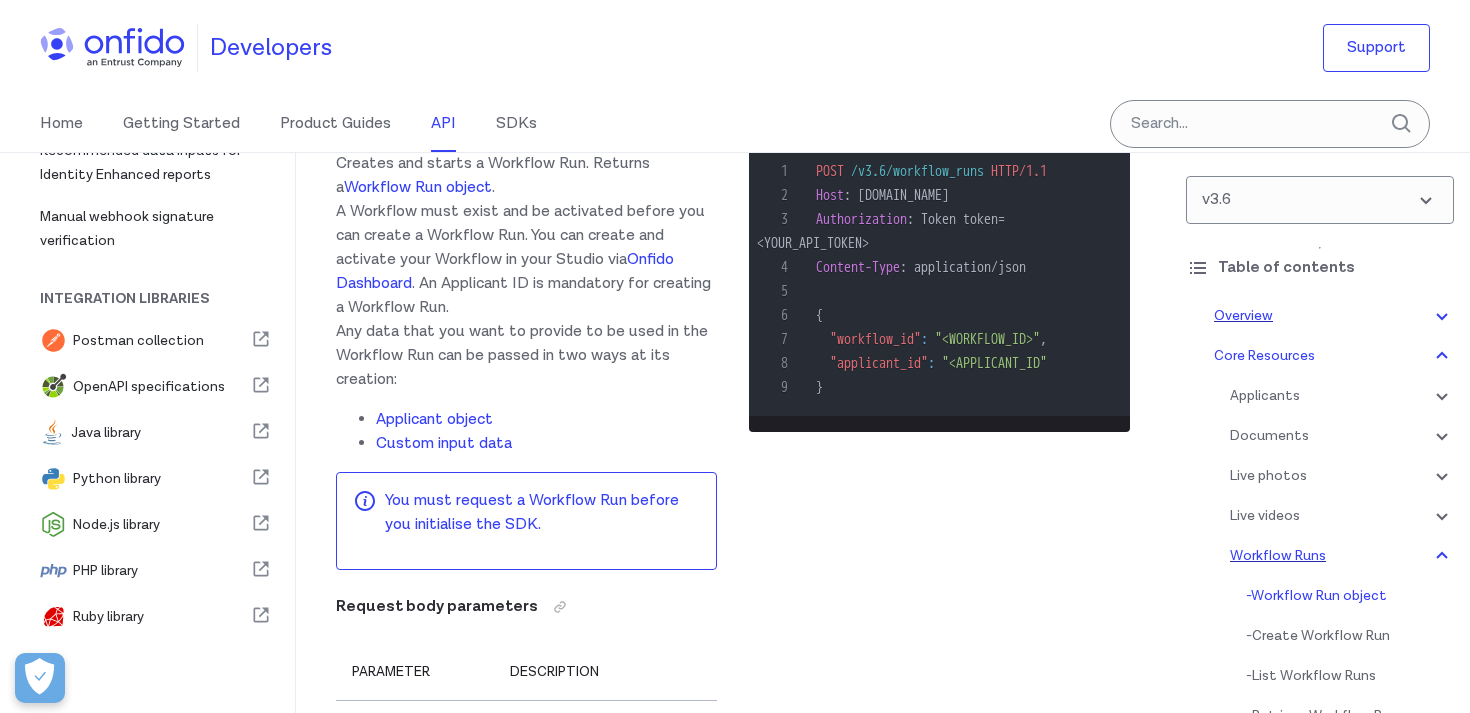 click on "link object" at bounding box center (566, -2324) 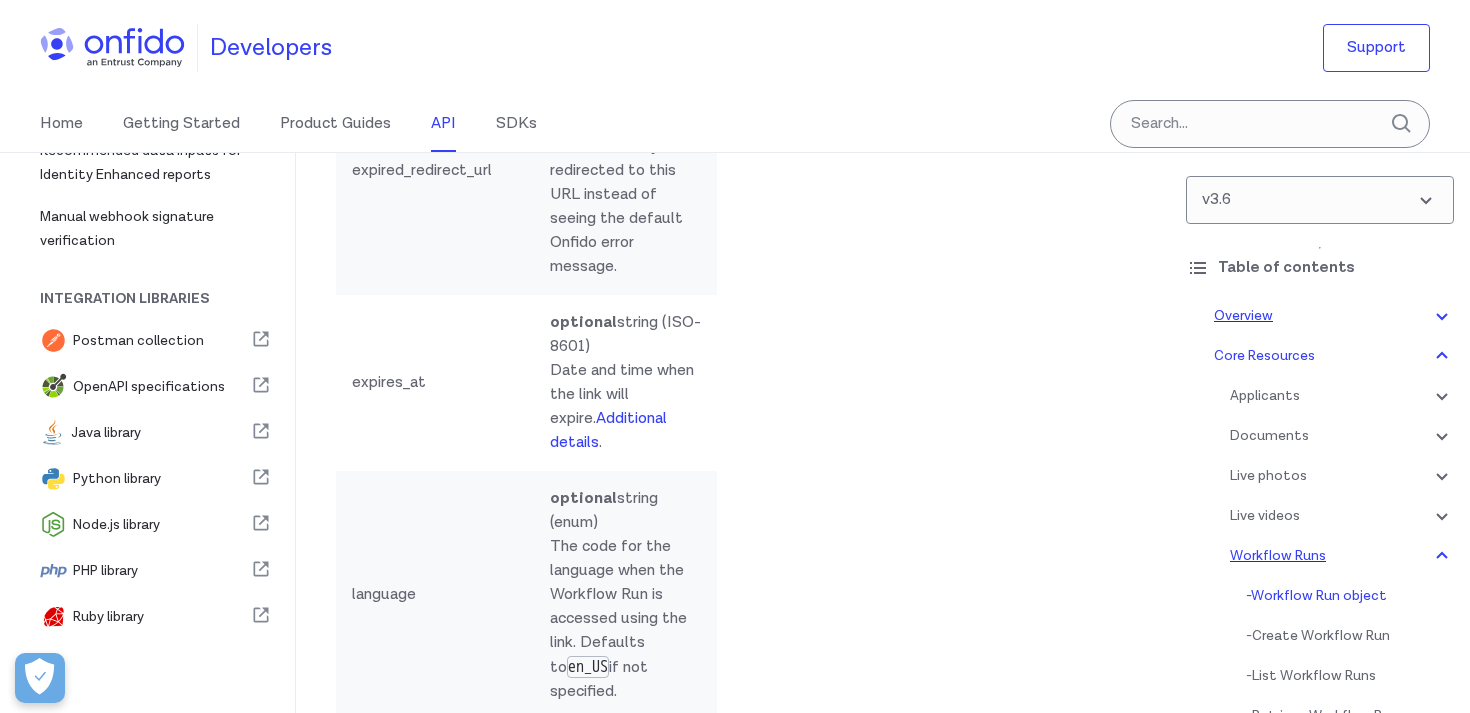 scroll, scrollTop: 53582, scrollLeft: 0, axis: vertical 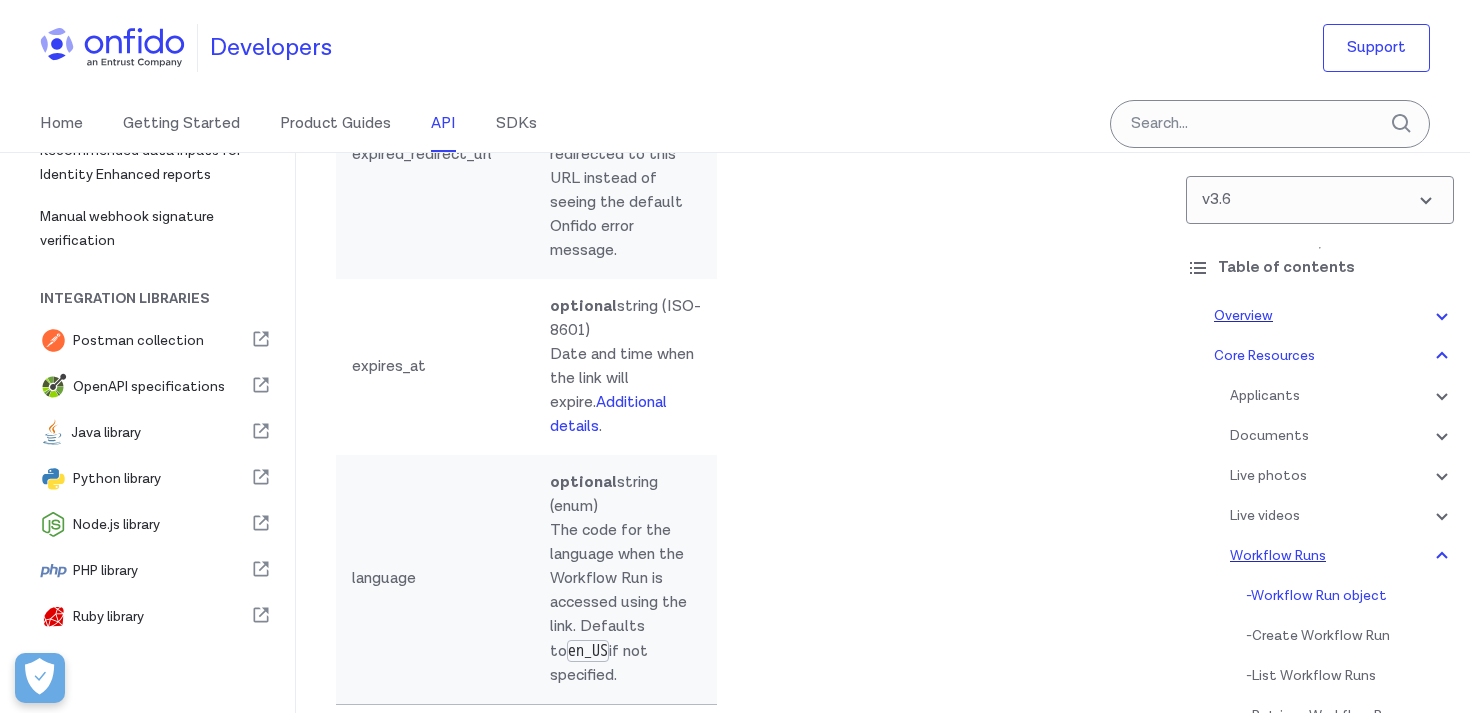 click on "string (enum)  The code for the language when the Workflow Run is acessed using the link." at bounding box center [633, -2493] 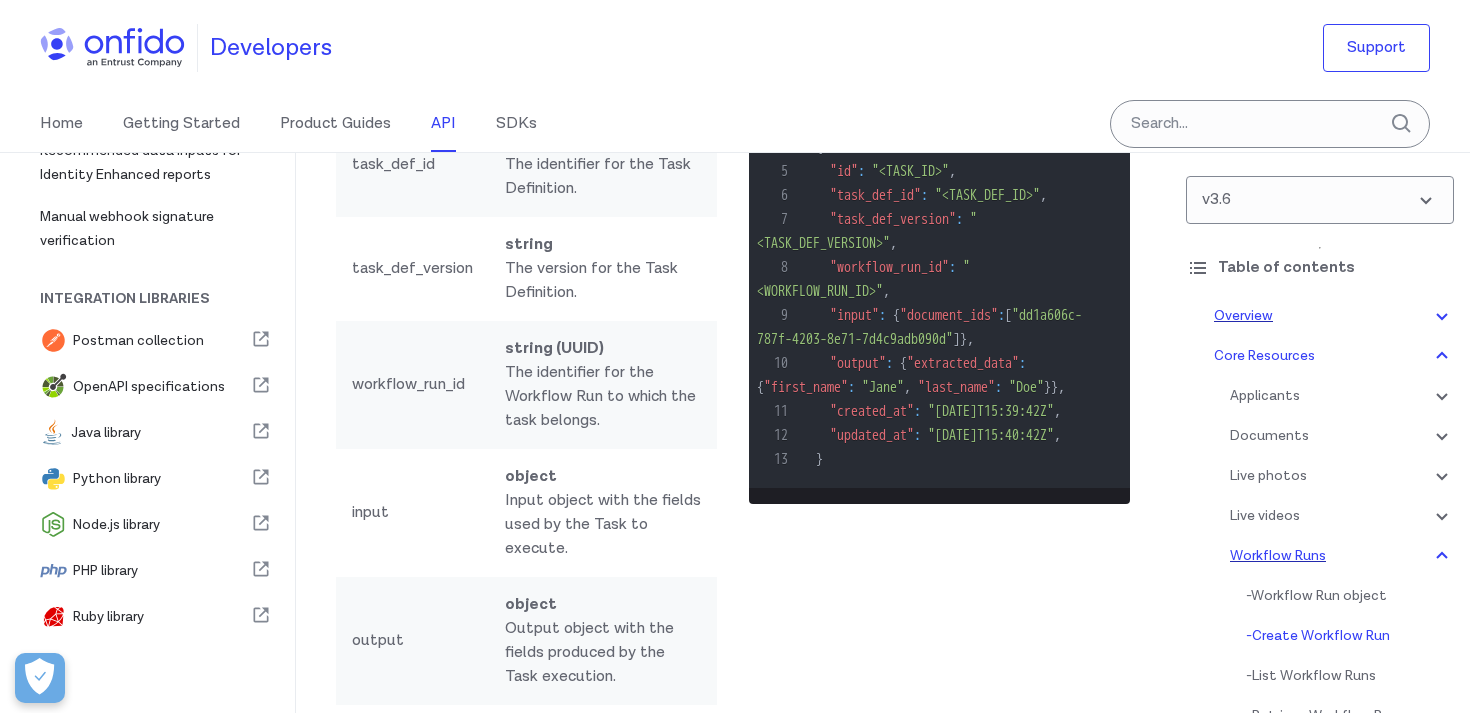 scroll, scrollTop: 57186, scrollLeft: 0, axis: vertical 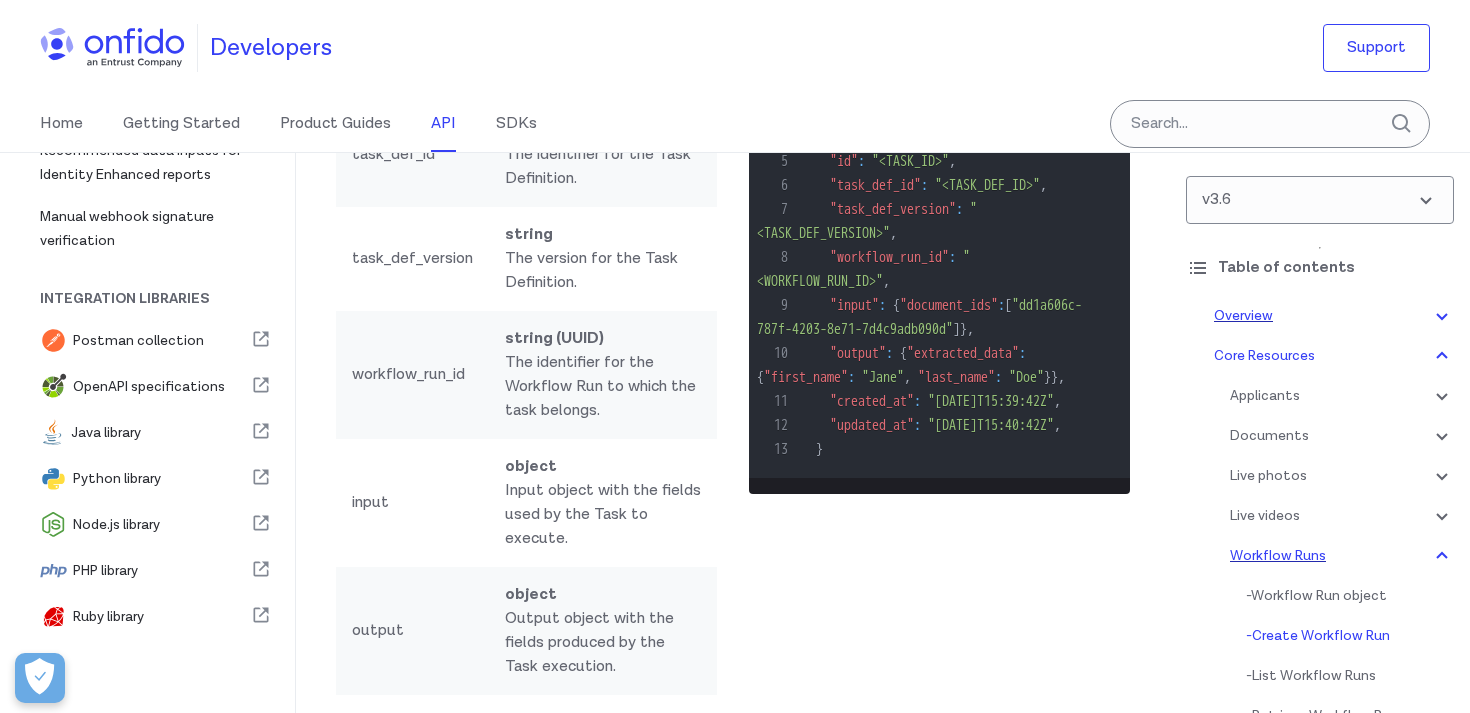 click on "SDK customisation guide" at bounding box center [497, -2683] 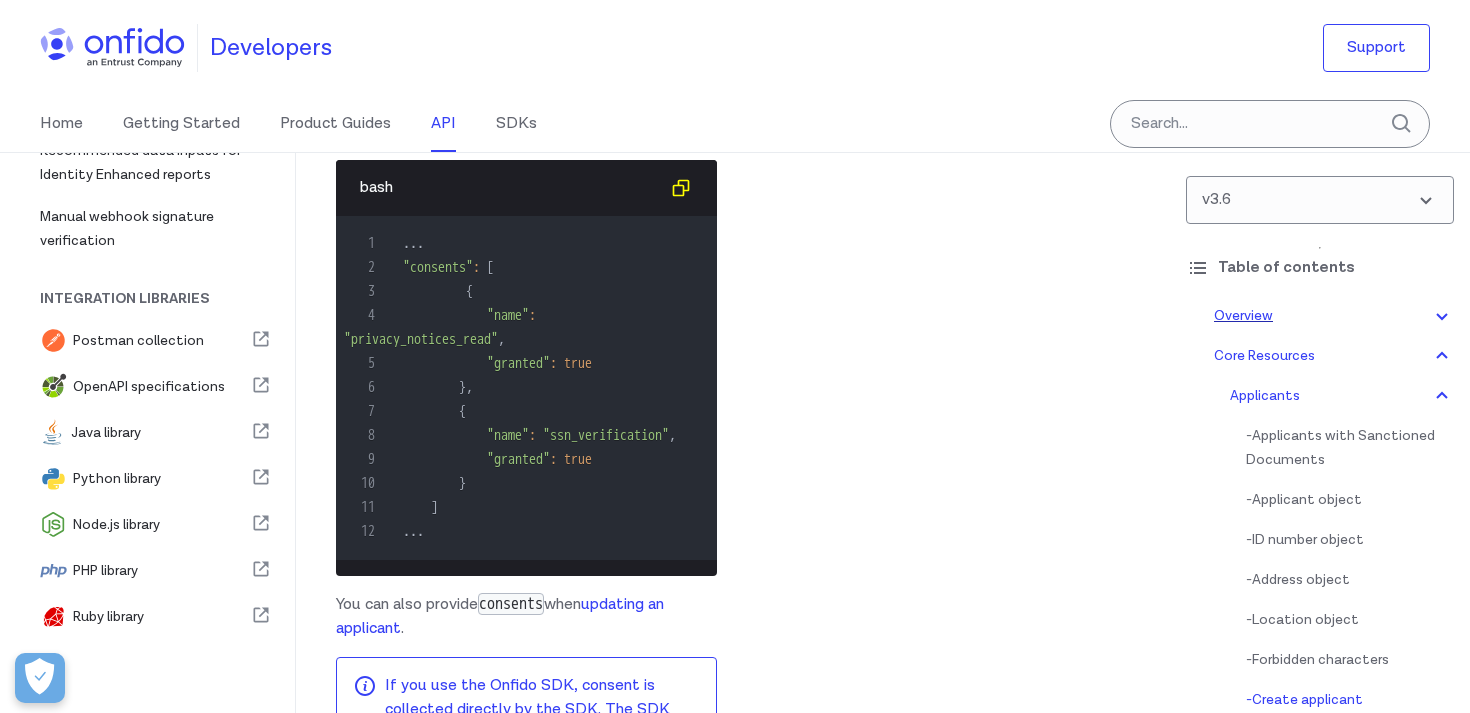 scroll, scrollTop: 32241, scrollLeft: 0, axis: vertical 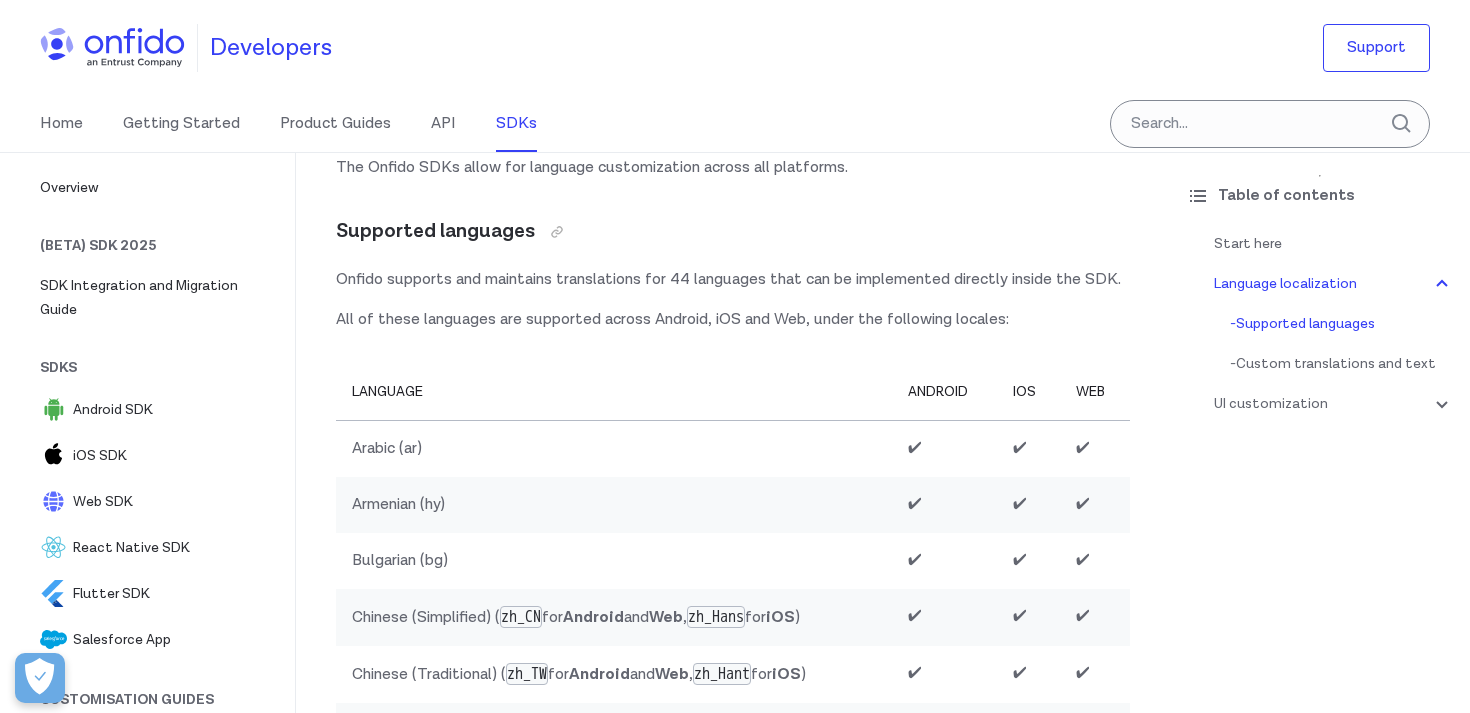click on "Onfido supports and maintains translations for 44 languages that can be implemented directly inside the SDK." at bounding box center [733, 280] 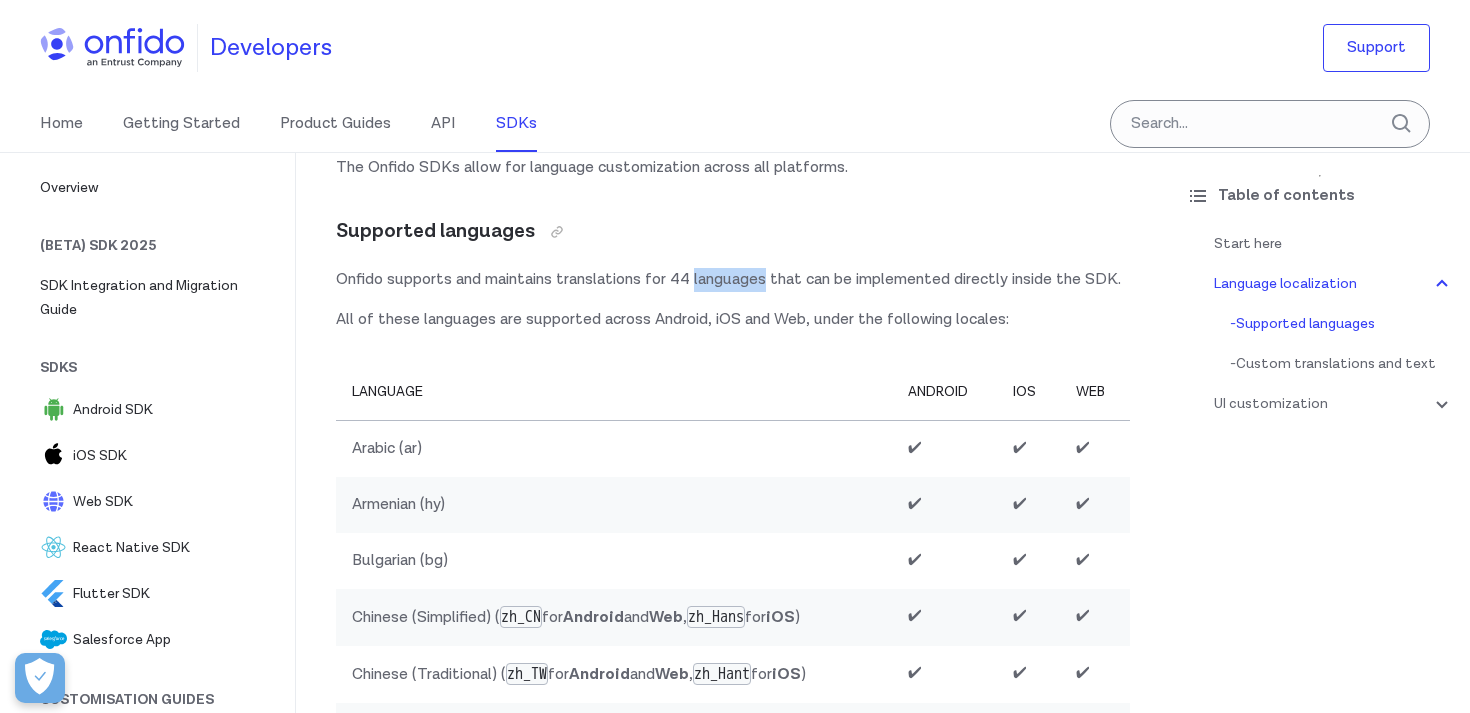 click on "Onfido supports and maintains translations for 44 languages that can be implemented directly inside the SDK." at bounding box center [733, 280] 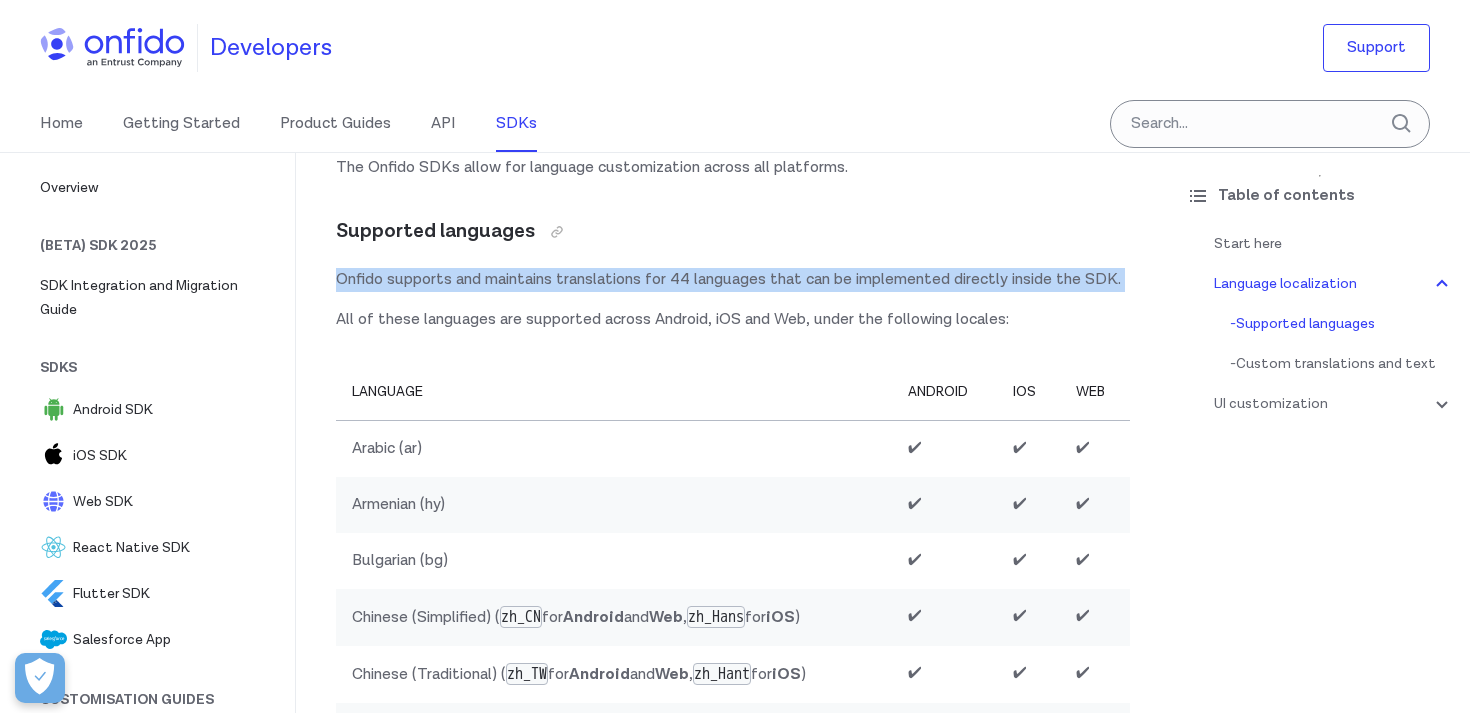 click on "Onfido supports and maintains translations for 44 languages that can be implemented directly inside the SDK." at bounding box center [733, 280] 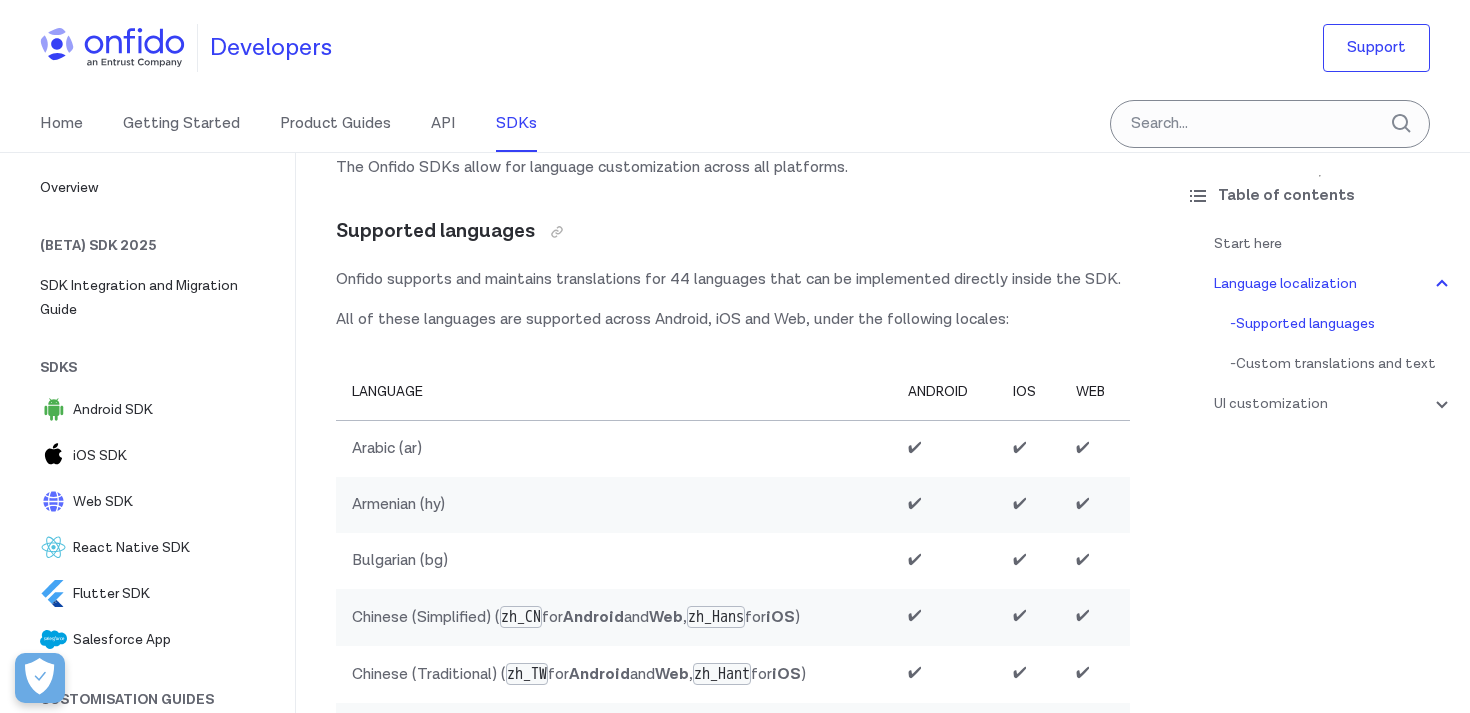 click on "All of these languages are supported across Android, iOS and Web, under the following locales:" at bounding box center (733, 320) 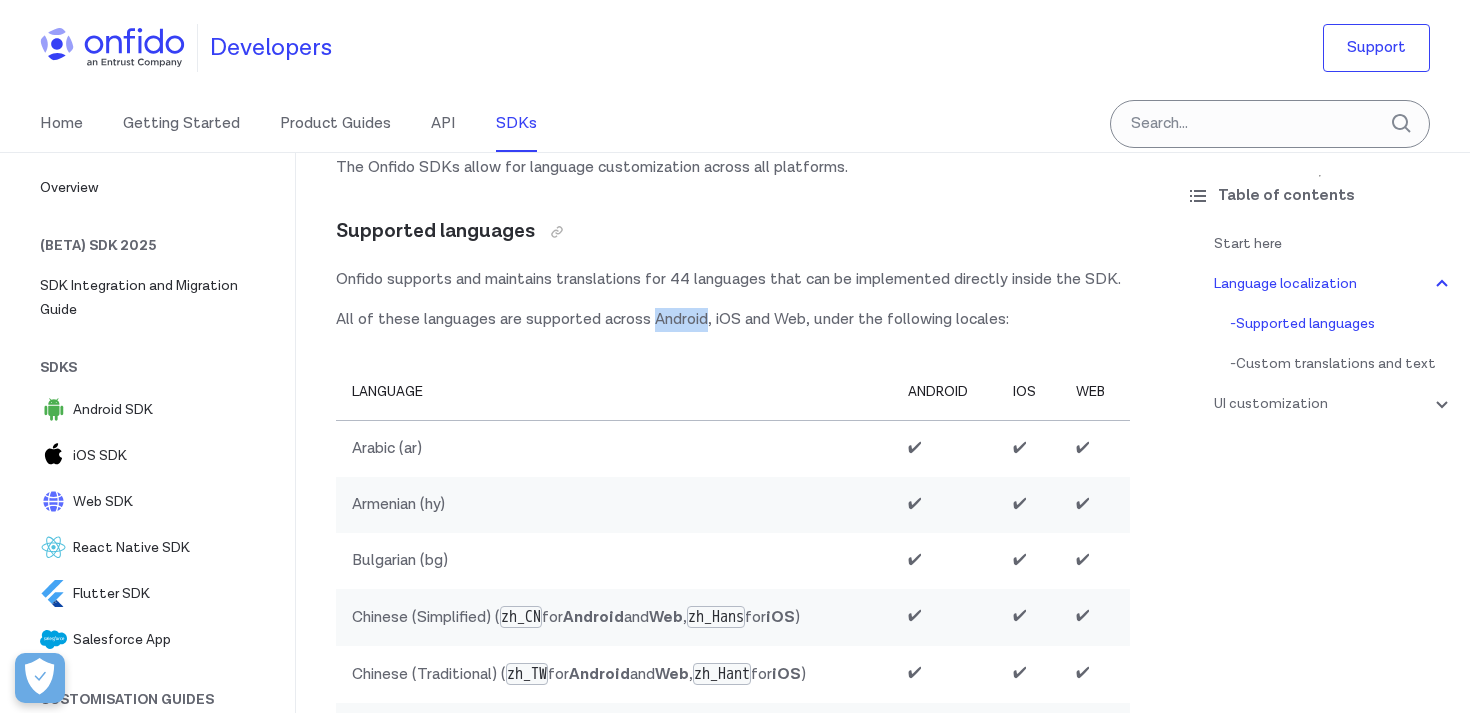 click on "All of these languages are supported across Android, iOS and Web, under the following locales:" at bounding box center (733, 320) 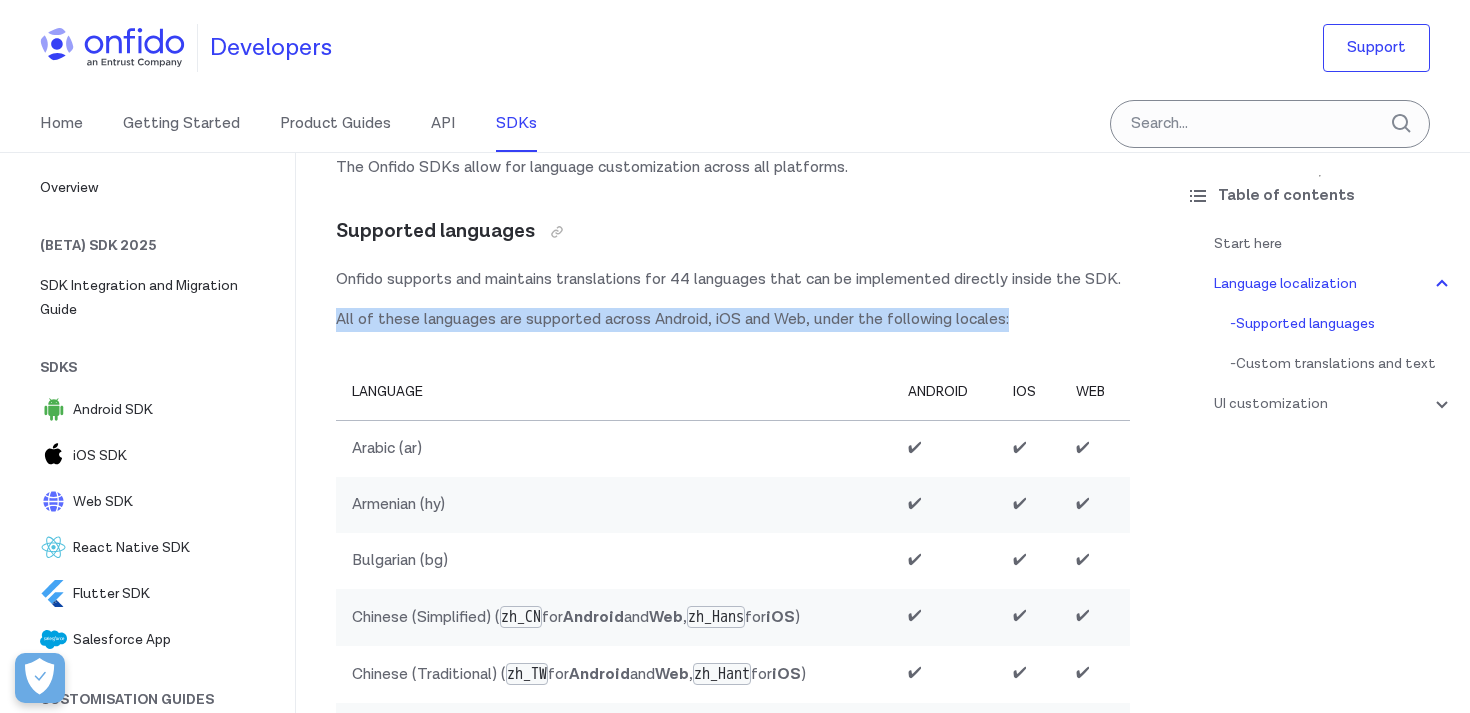 click on "All of these languages are supported across Android, iOS and Web, under the following locales:" at bounding box center [733, 320] 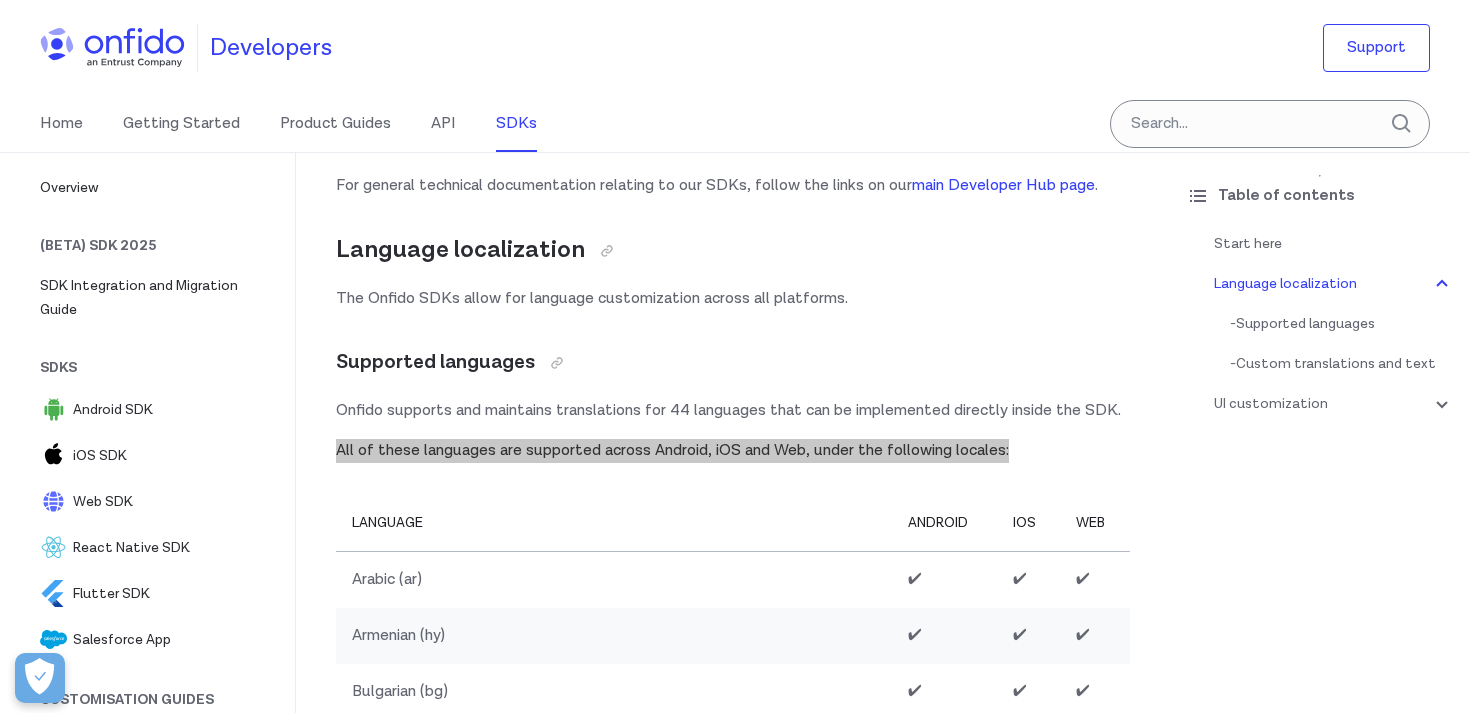 scroll, scrollTop: 361, scrollLeft: 0, axis: vertical 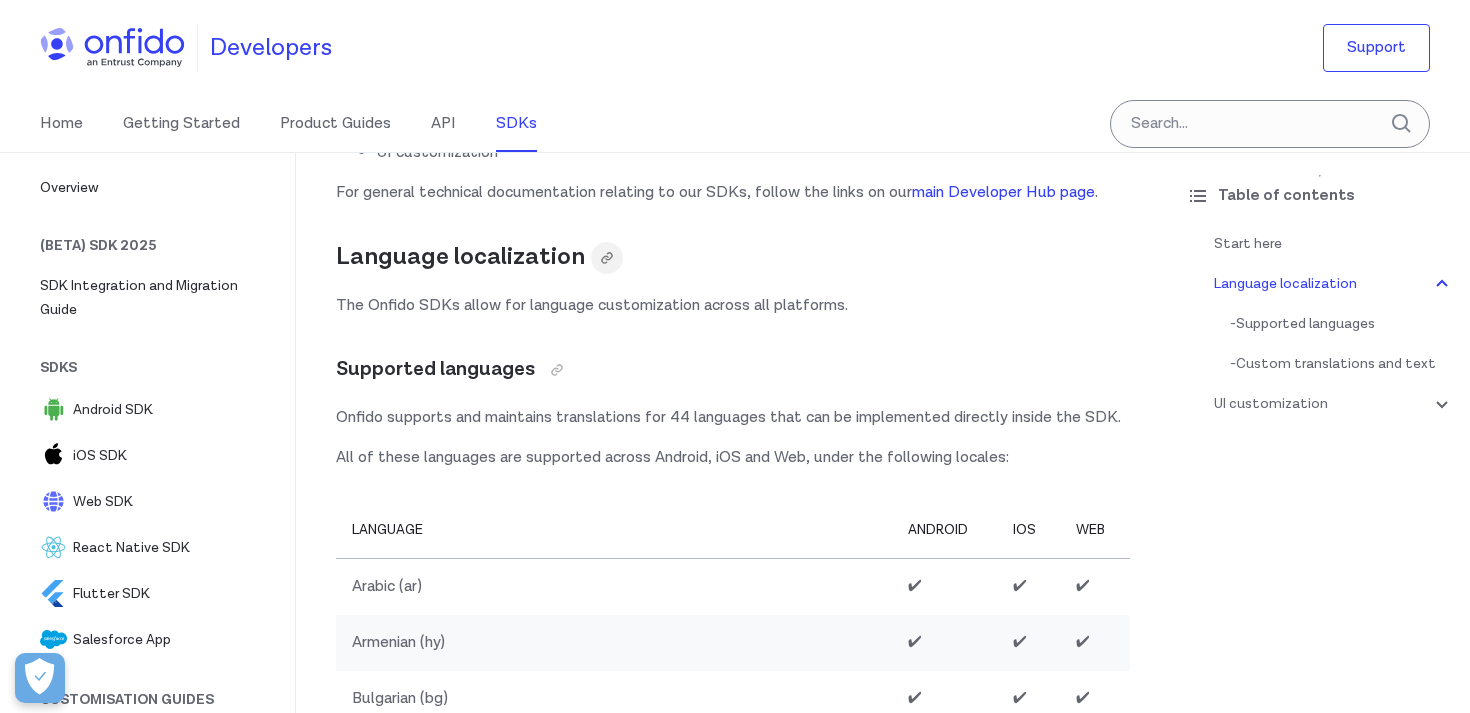 click at bounding box center [607, 258] 